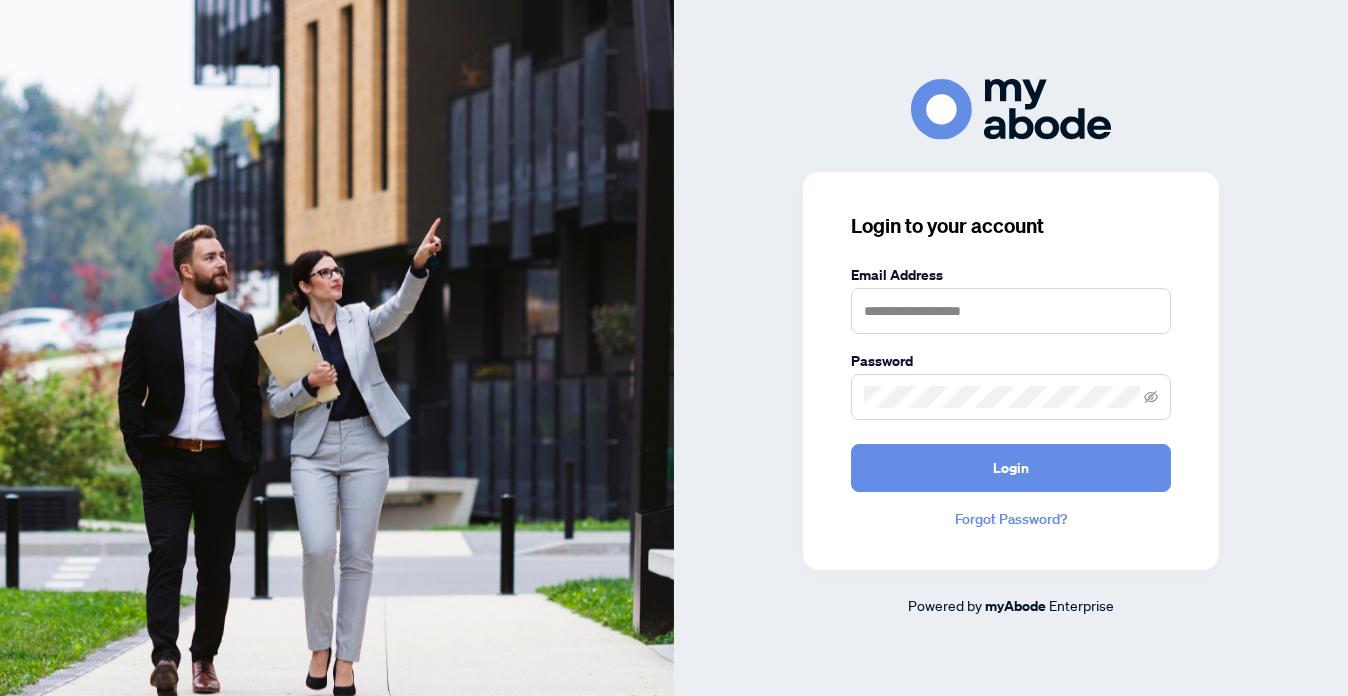 scroll, scrollTop: 0, scrollLeft: 0, axis: both 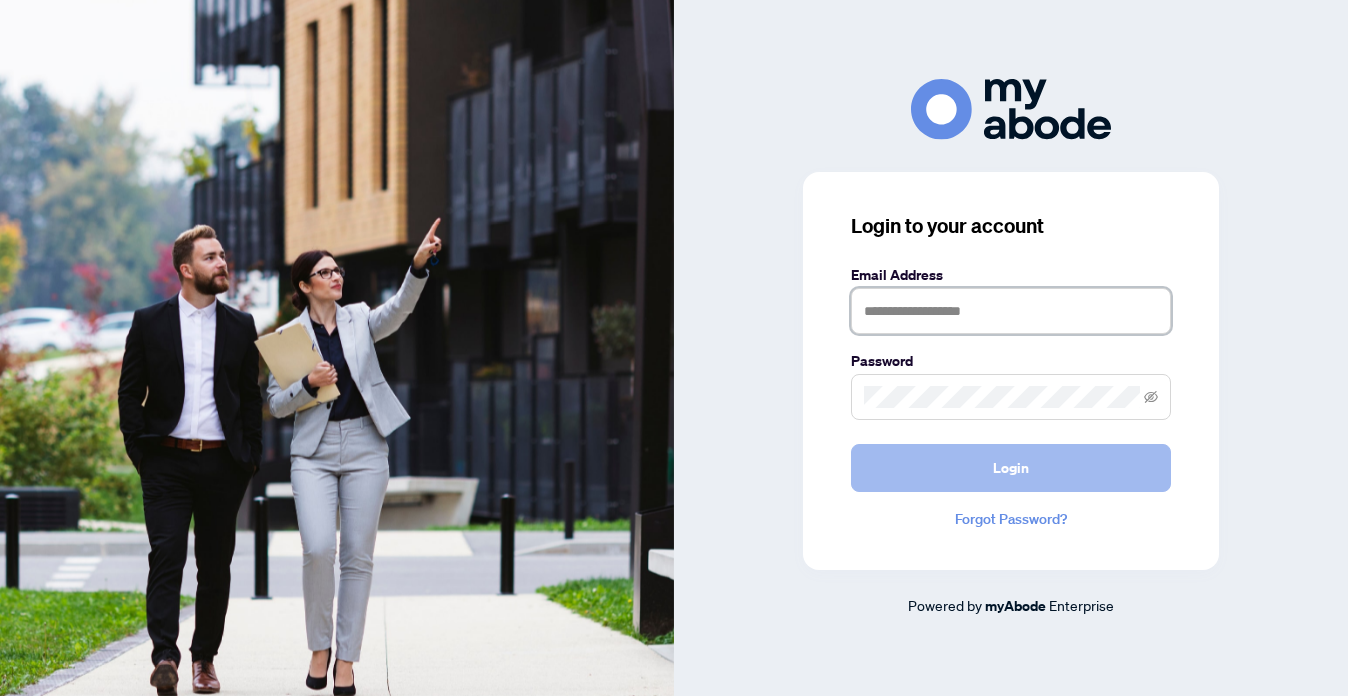 type on "**********" 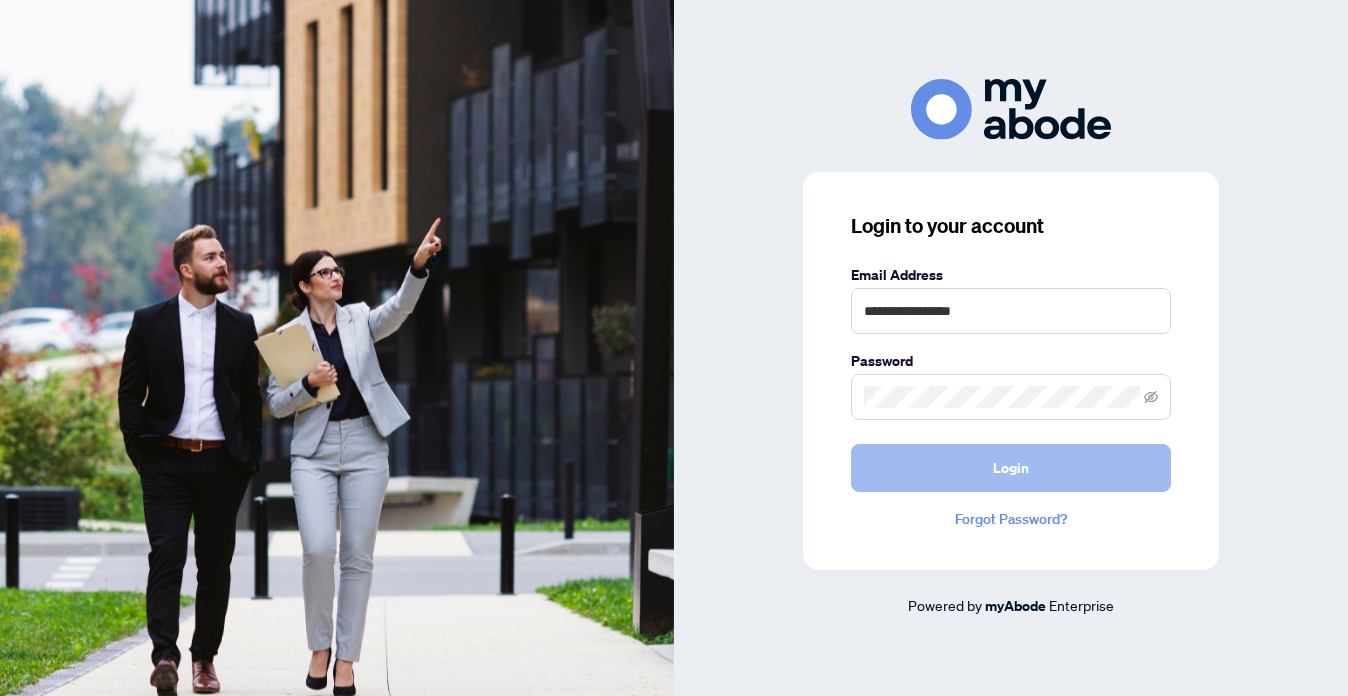 click on "Login" at bounding box center (1011, 468) 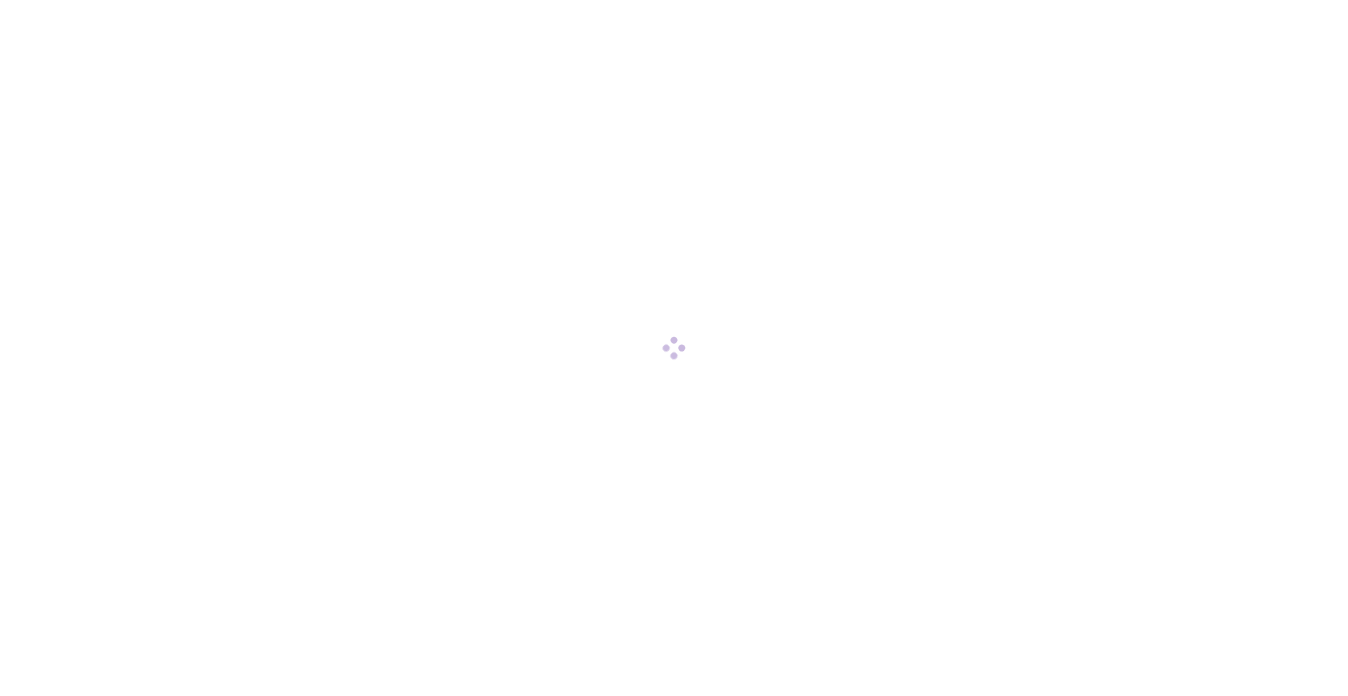 scroll, scrollTop: 0, scrollLeft: 0, axis: both 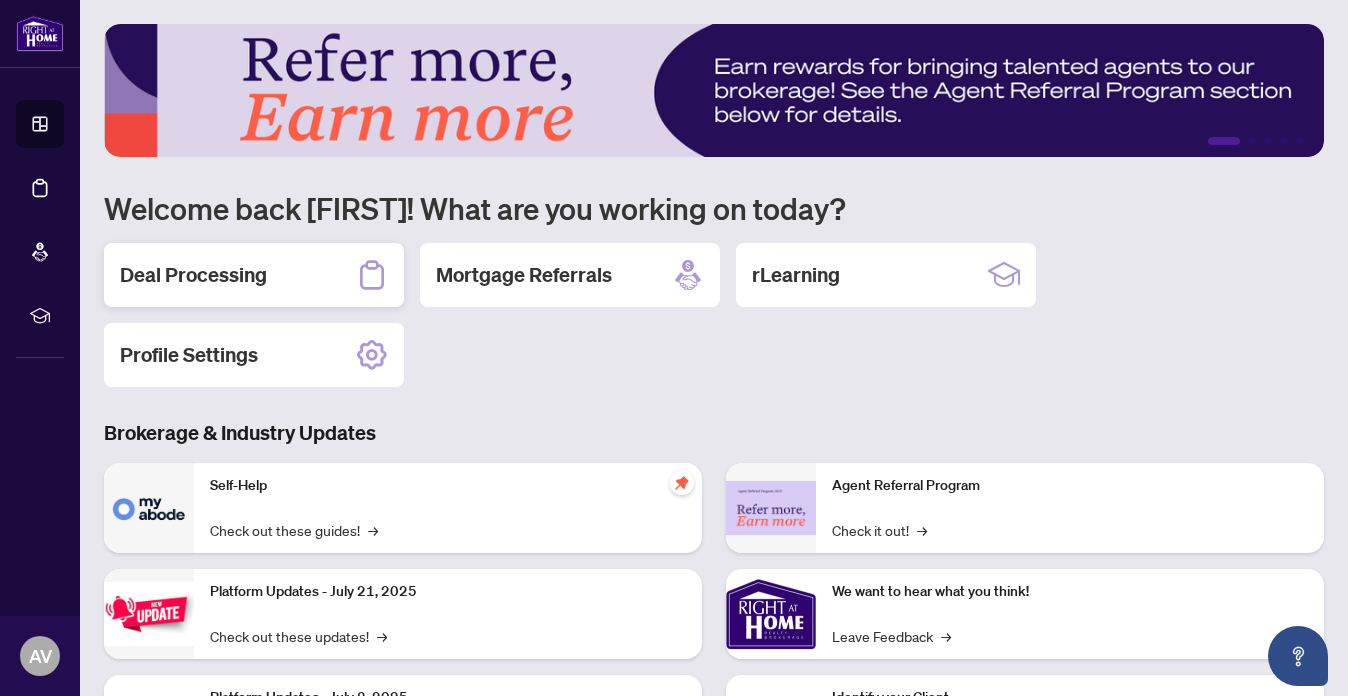 click on "Deal Processing" at bounding box center [193, 275] 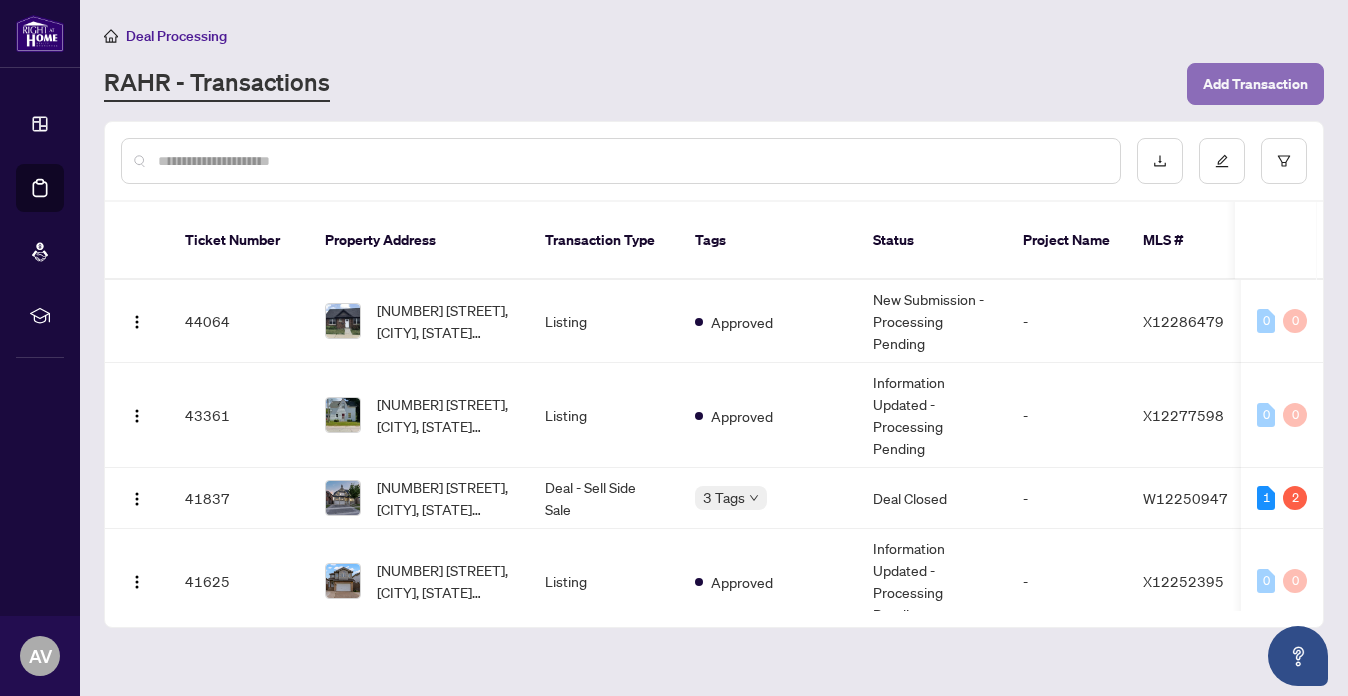 click on "Add Transaction" at bounding box center [1255, 84] 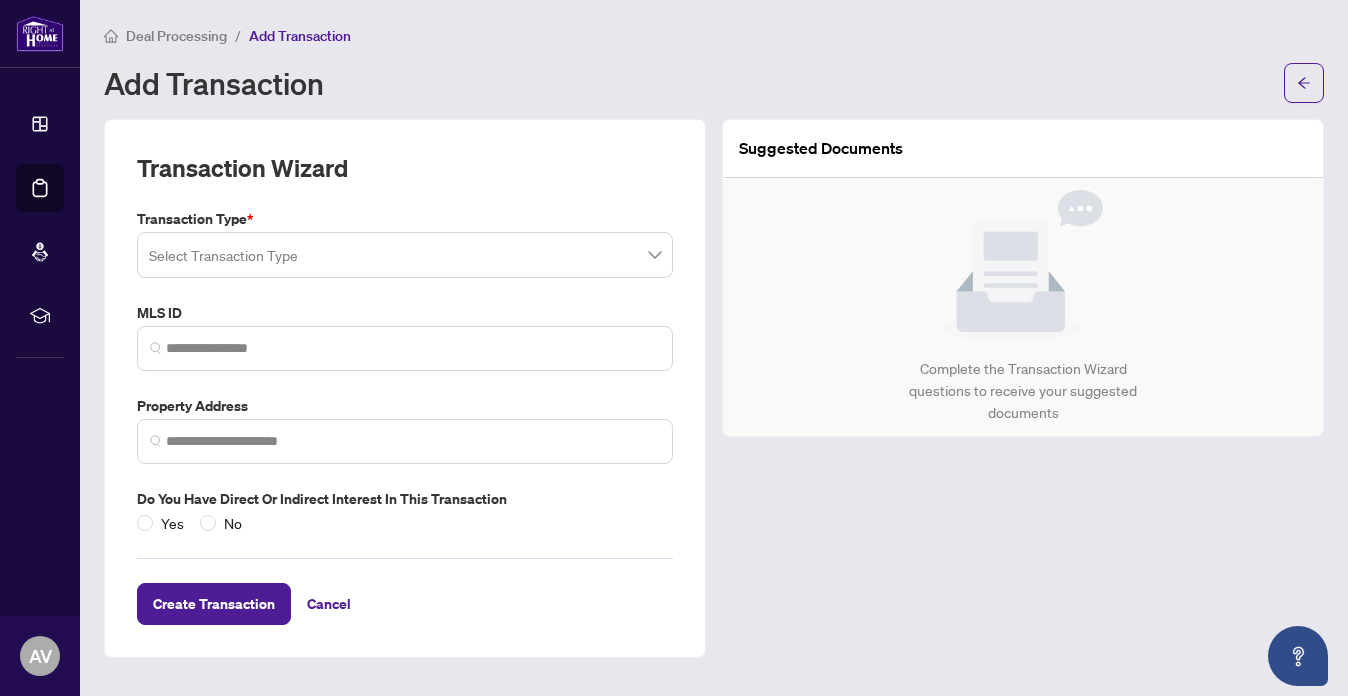 click at bounding box center (405, 255) 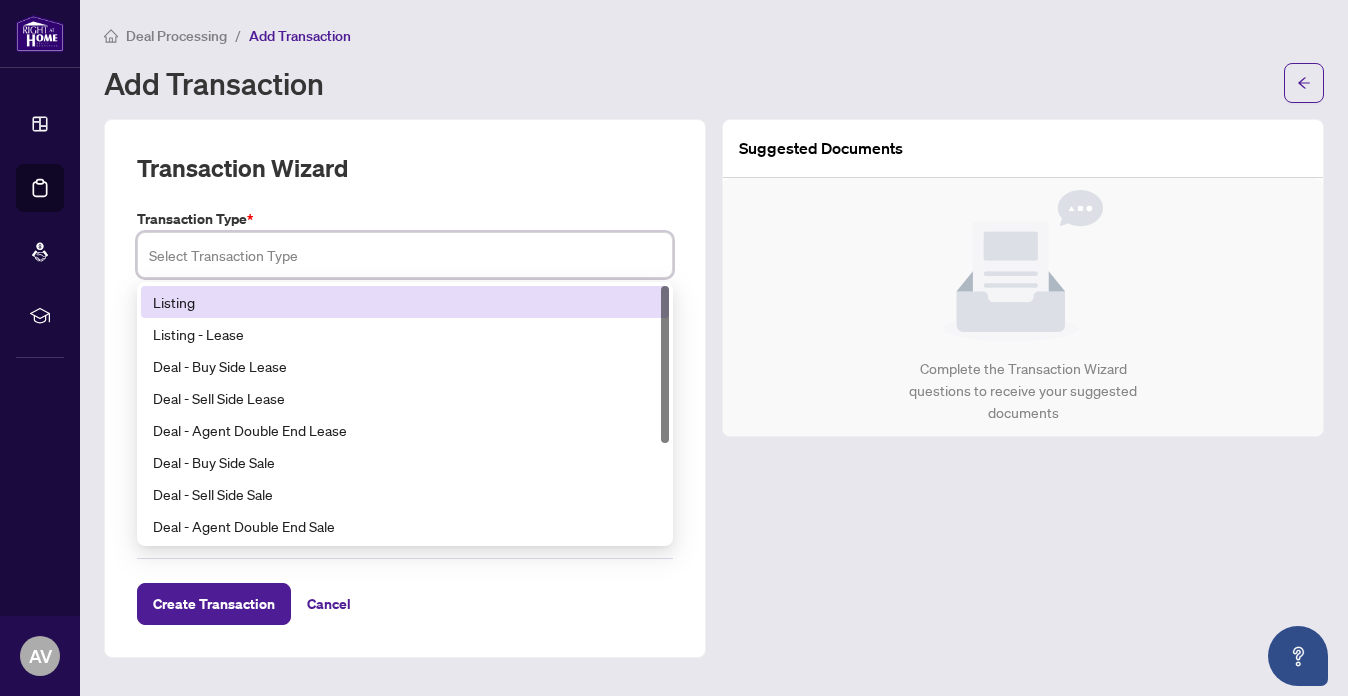 click on "Listing" at bounding box center [405, 302] 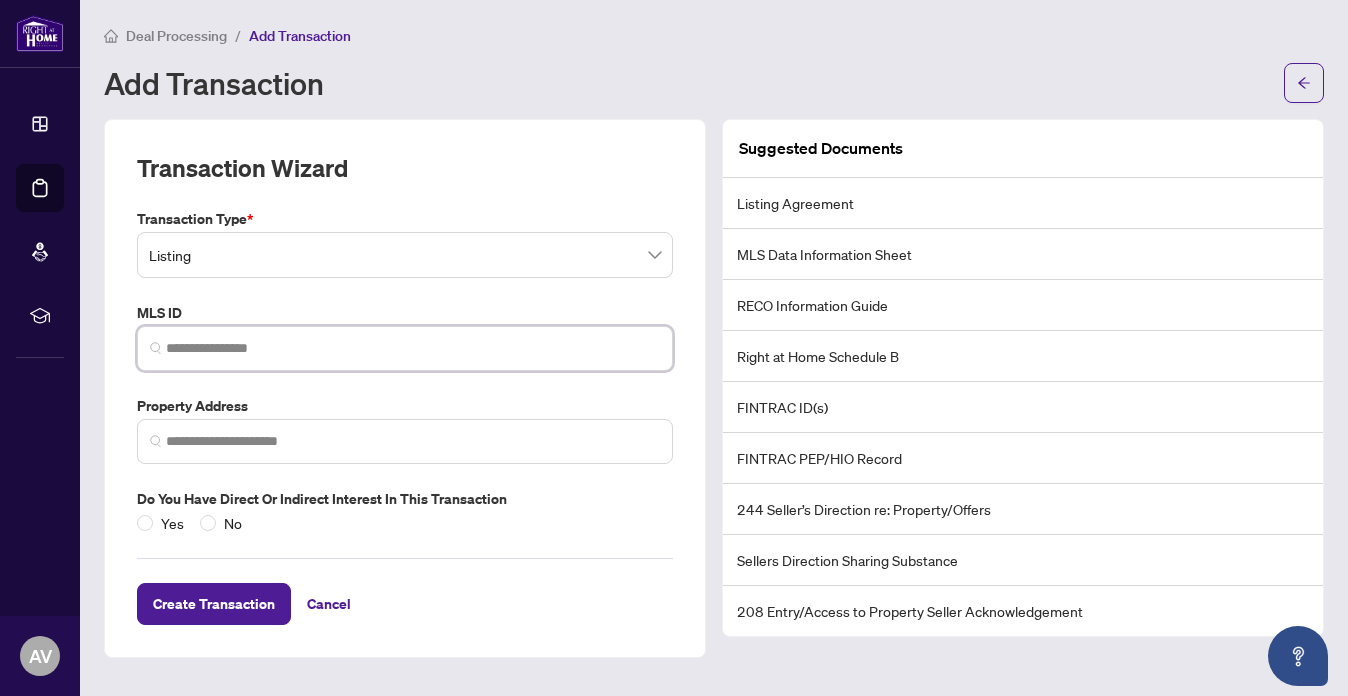 click at bounding box center (413, 348) 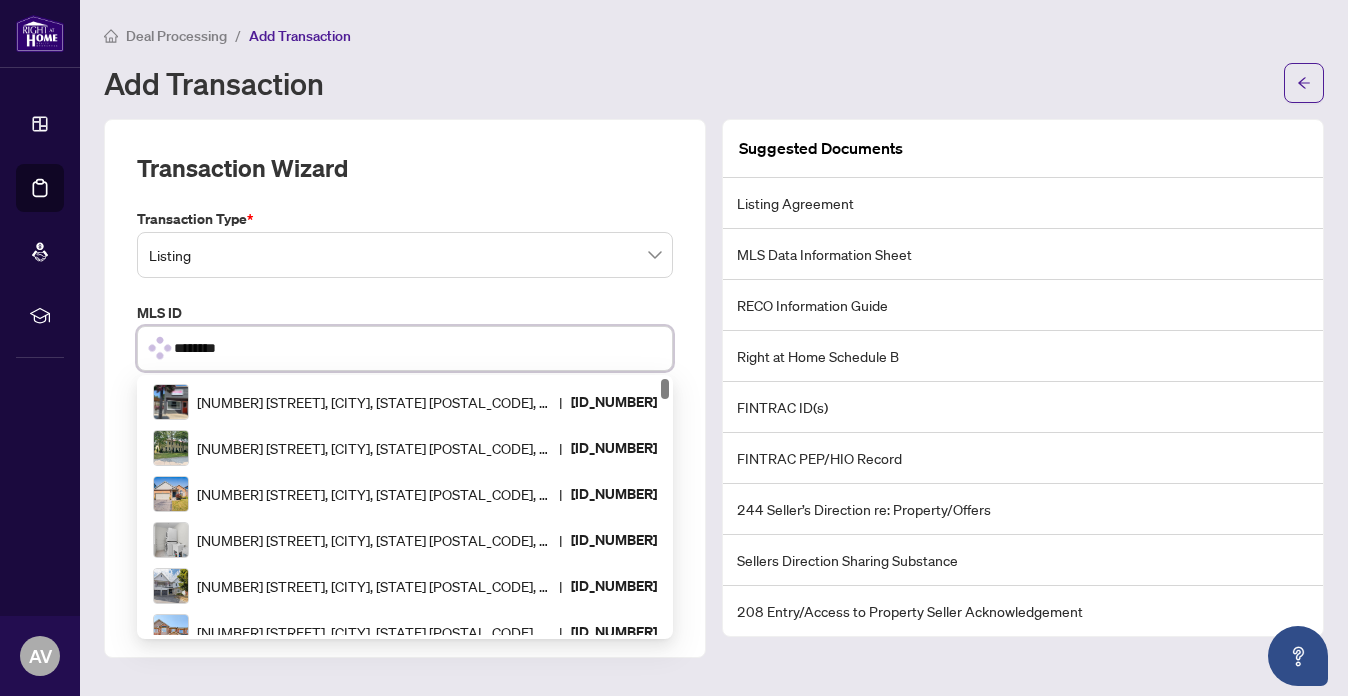 type on "*********" 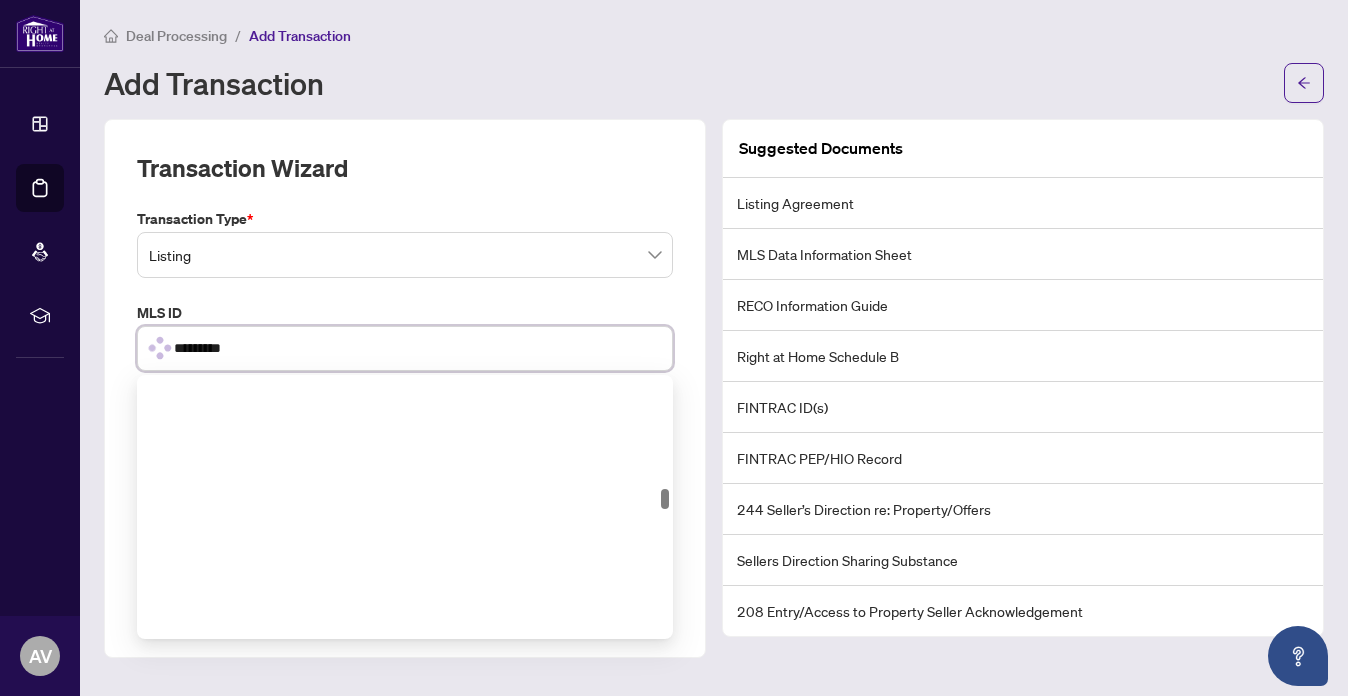 scroll, scrollTop: 0, scrollLeft: 0, axis: both 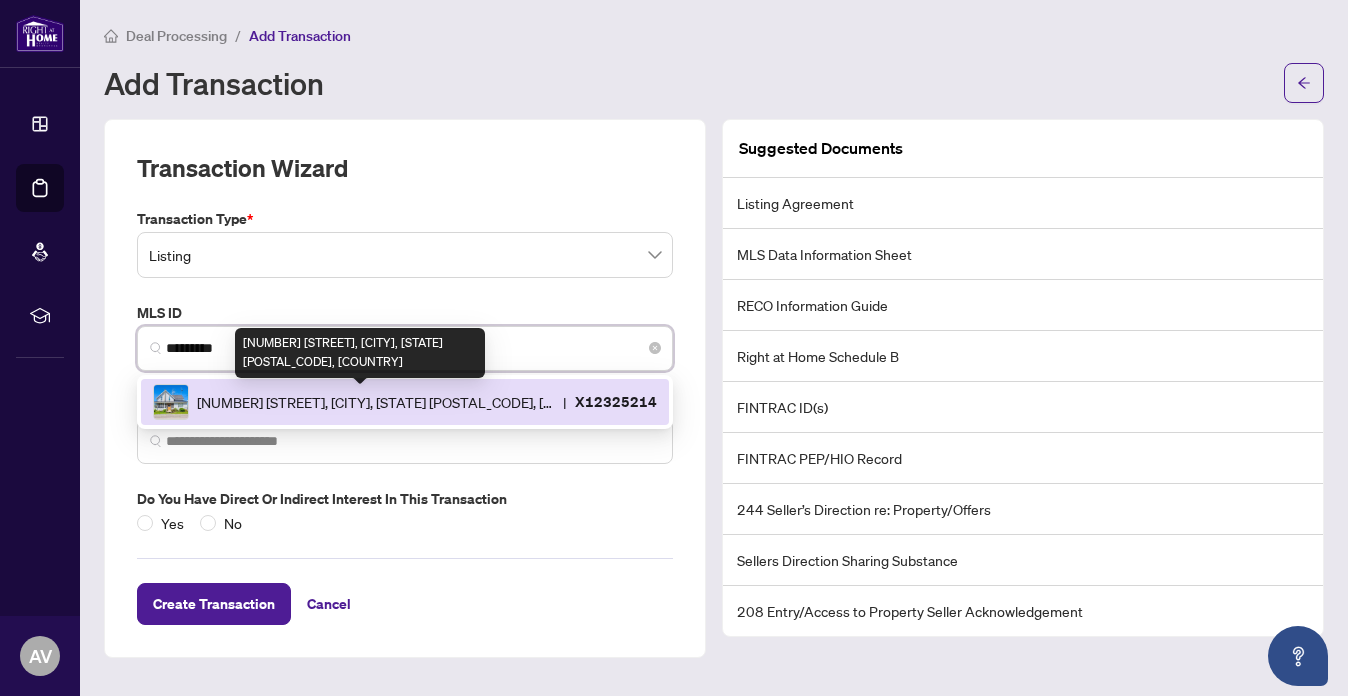 click on "[NUMBER] [STREET], [CITY], [STATE] [POSTAL_CODE], [COUNTRY]" at bounding box center [376, 402] 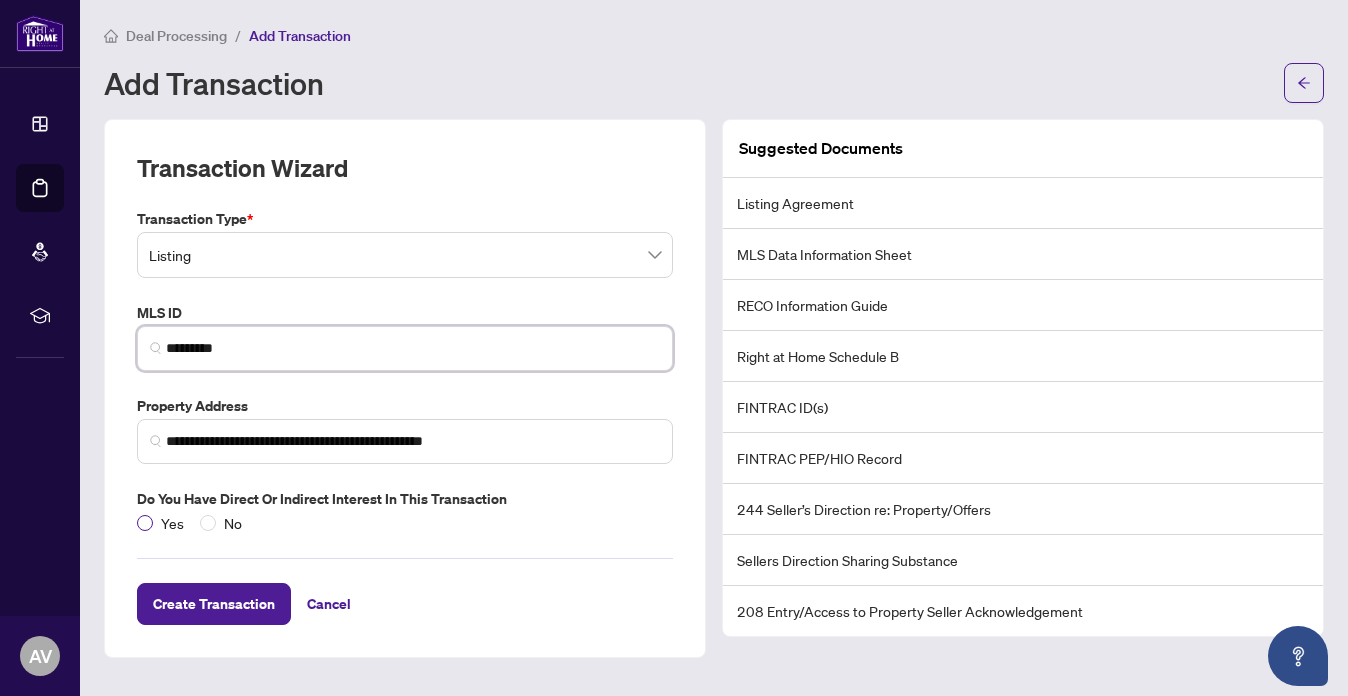 type on "*********" 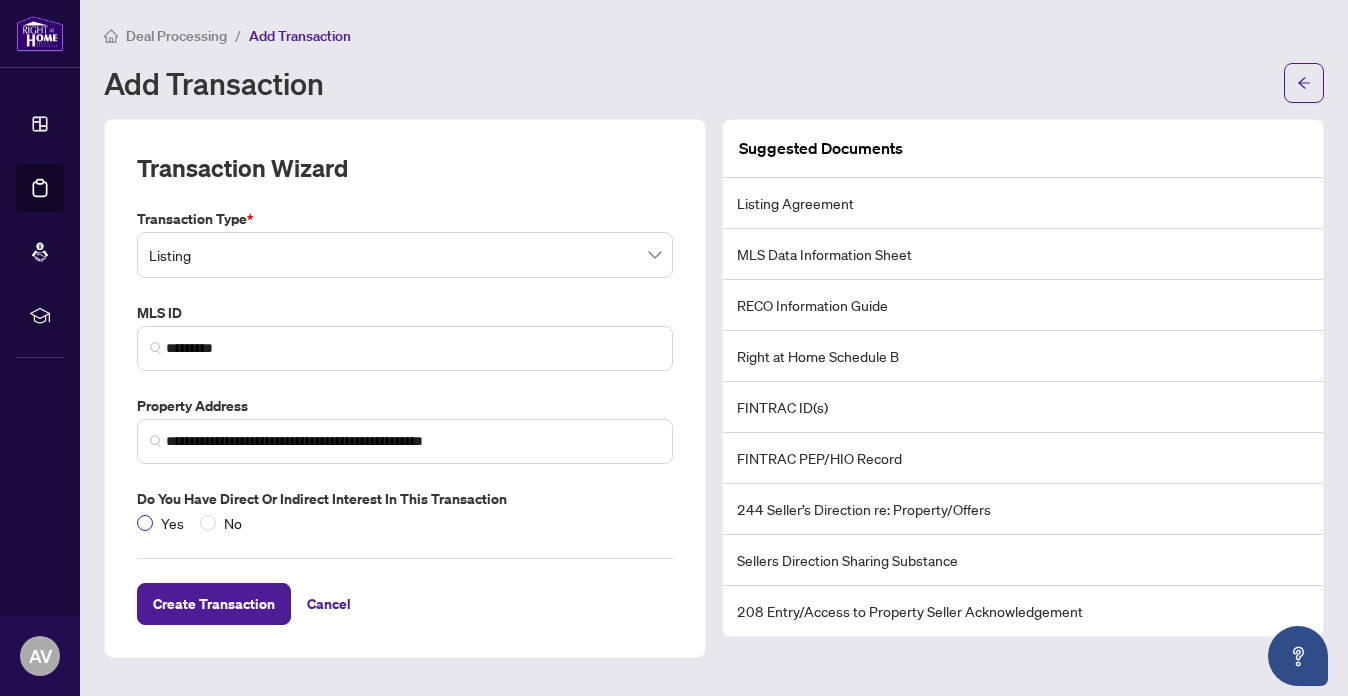 click on "Yes" at bounding box center (172, 523) 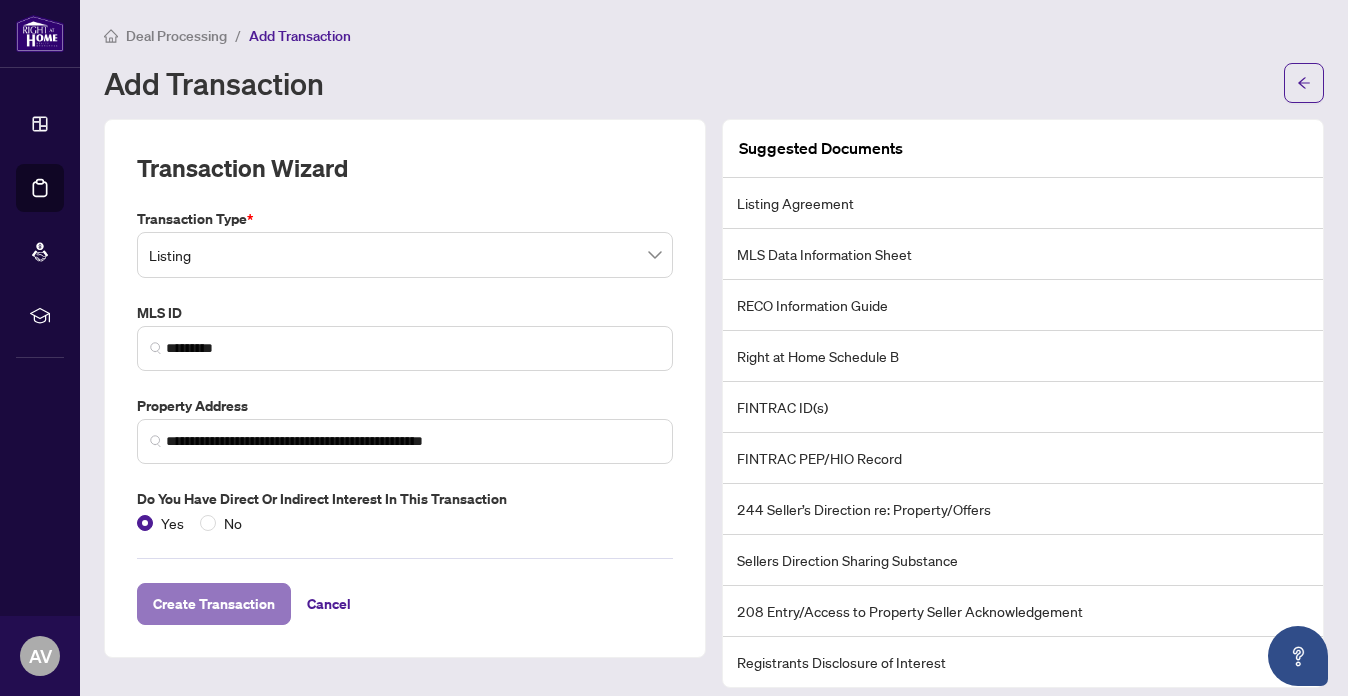 click on "Create Transaction" at bounding box center [214, 604] 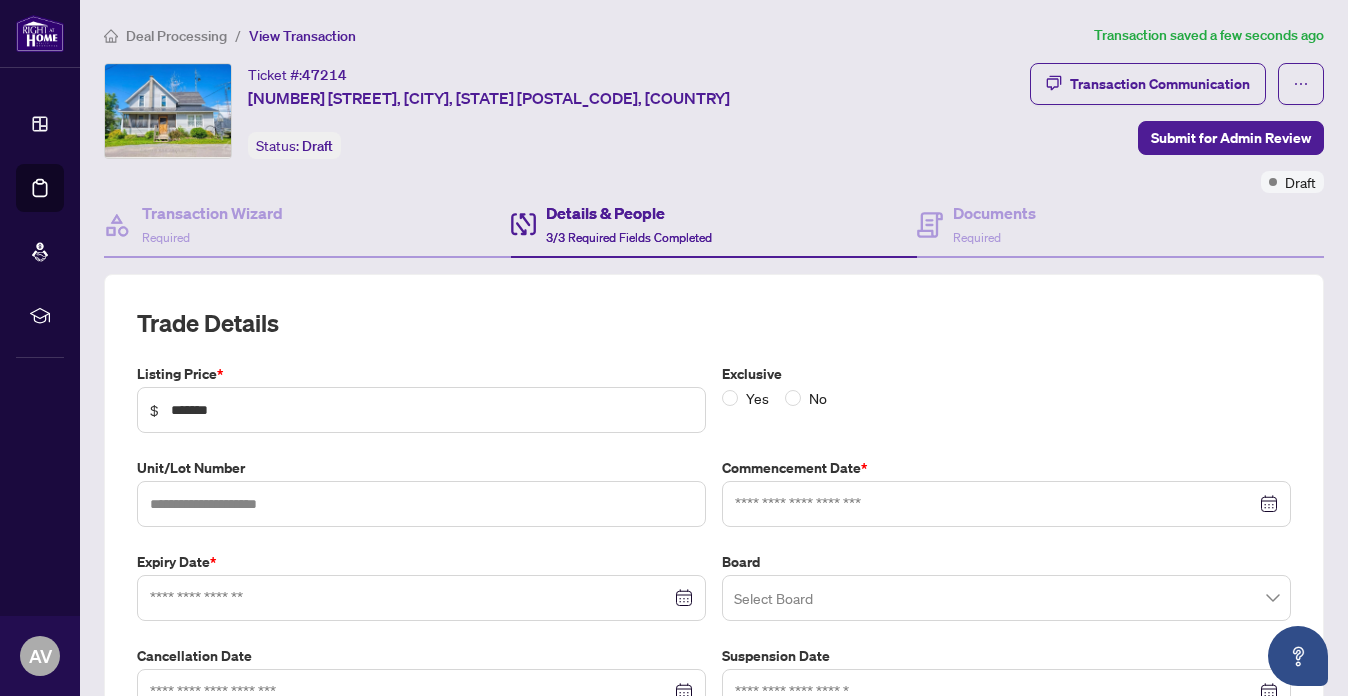type on "**********" 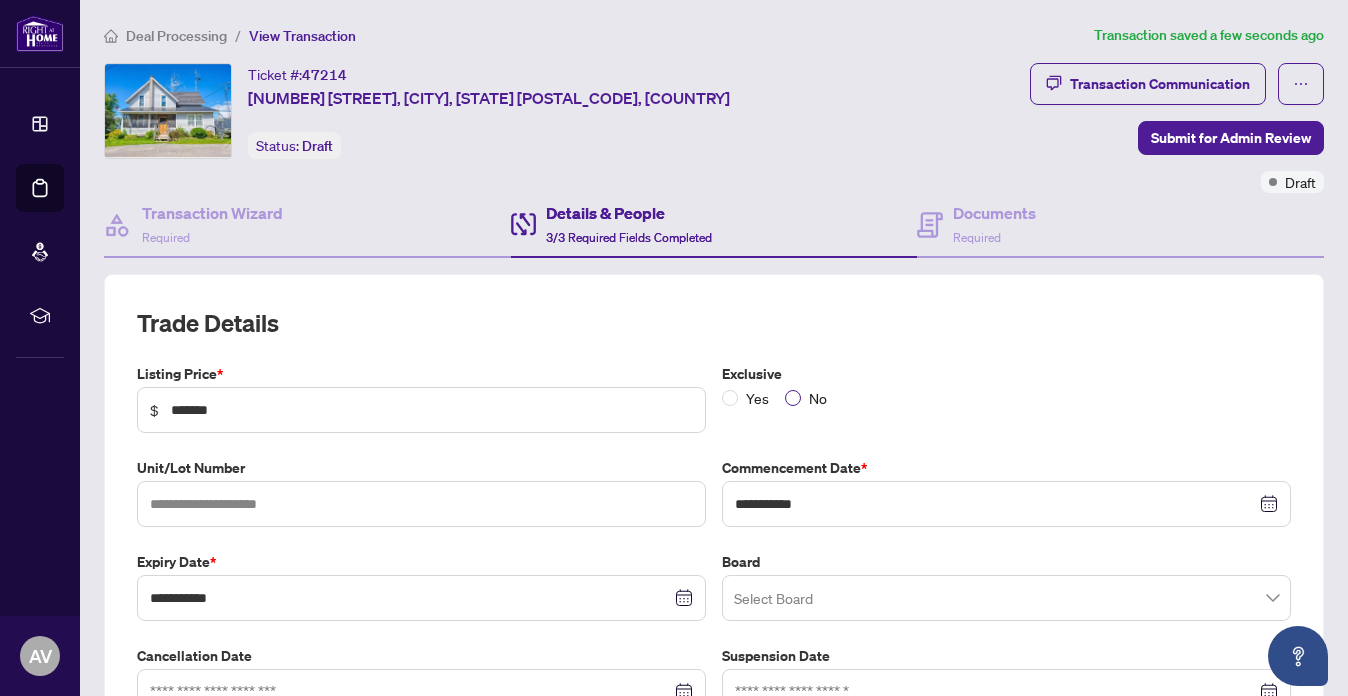 click on "No" at bounding box center [818, 398] 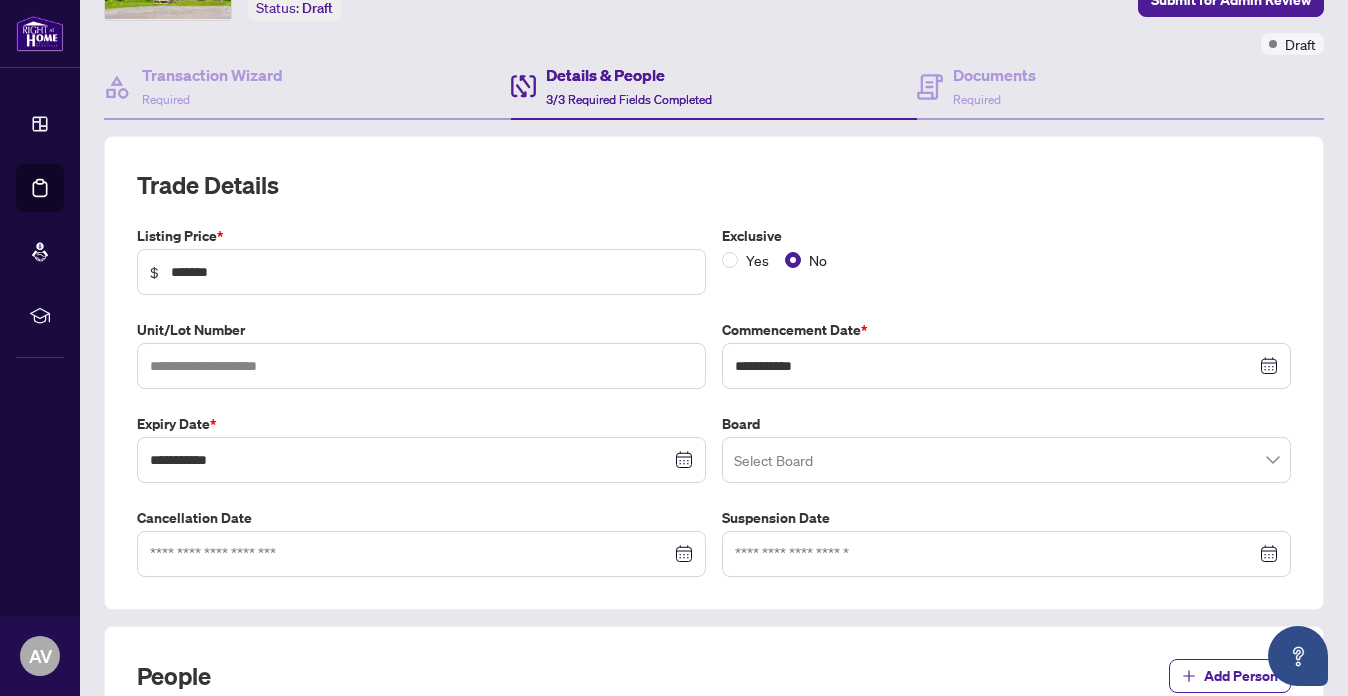 scroll, scrollTop: 141, scrollLeft: 0, axis: vertical 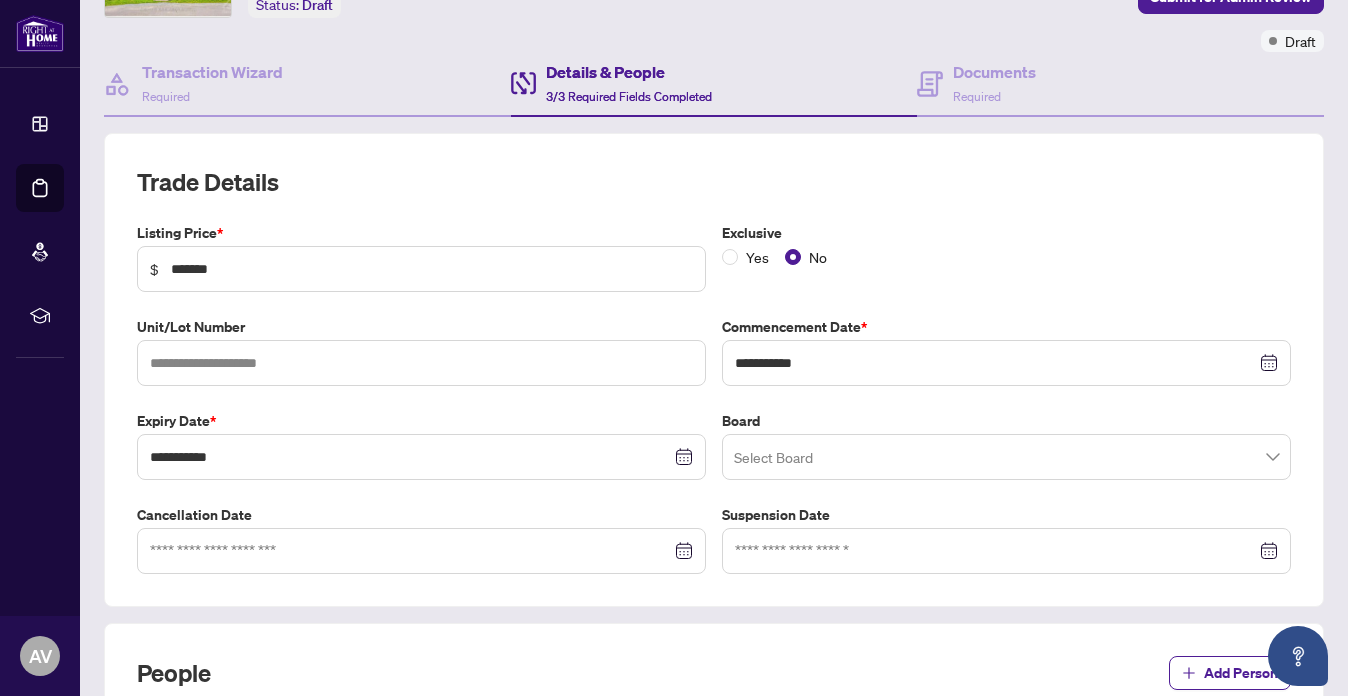 click at bounding box center [1006, 457] 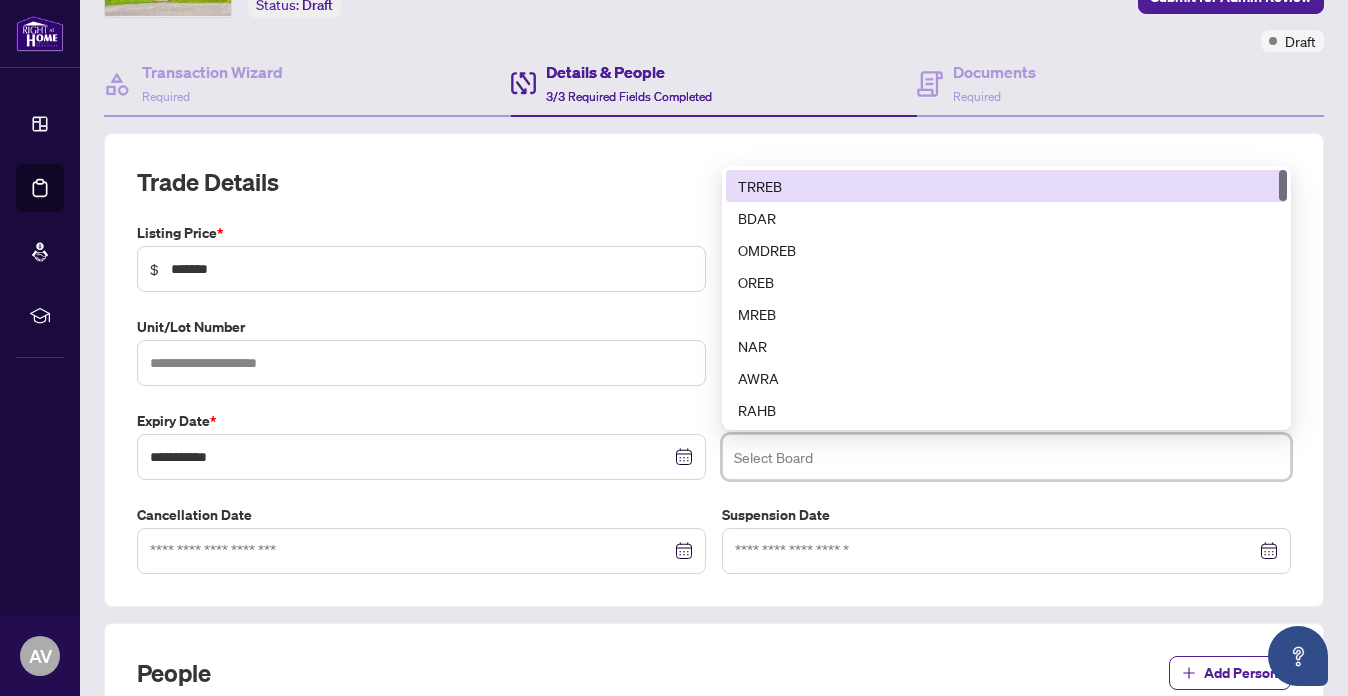 click on "TRREB" at bounding box center (1006, 186) 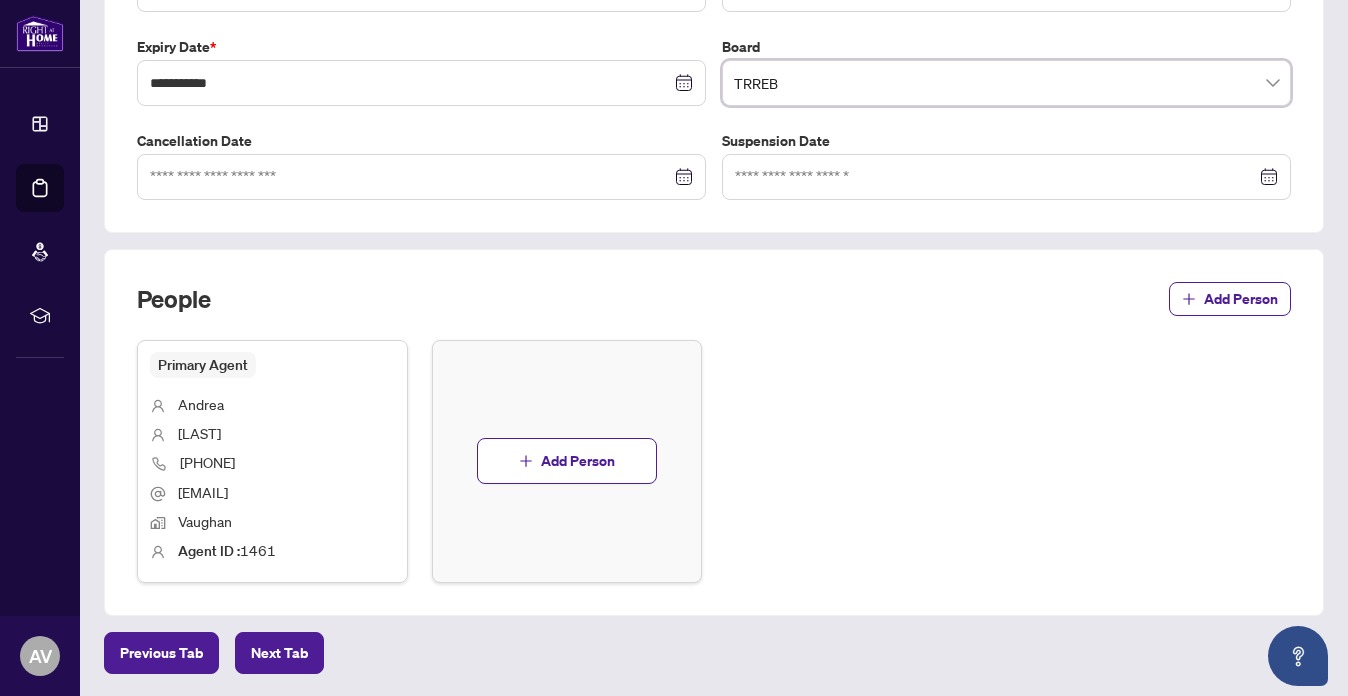 scroll, scrollTop: 517, scrollLeft: 0, axis: vertical 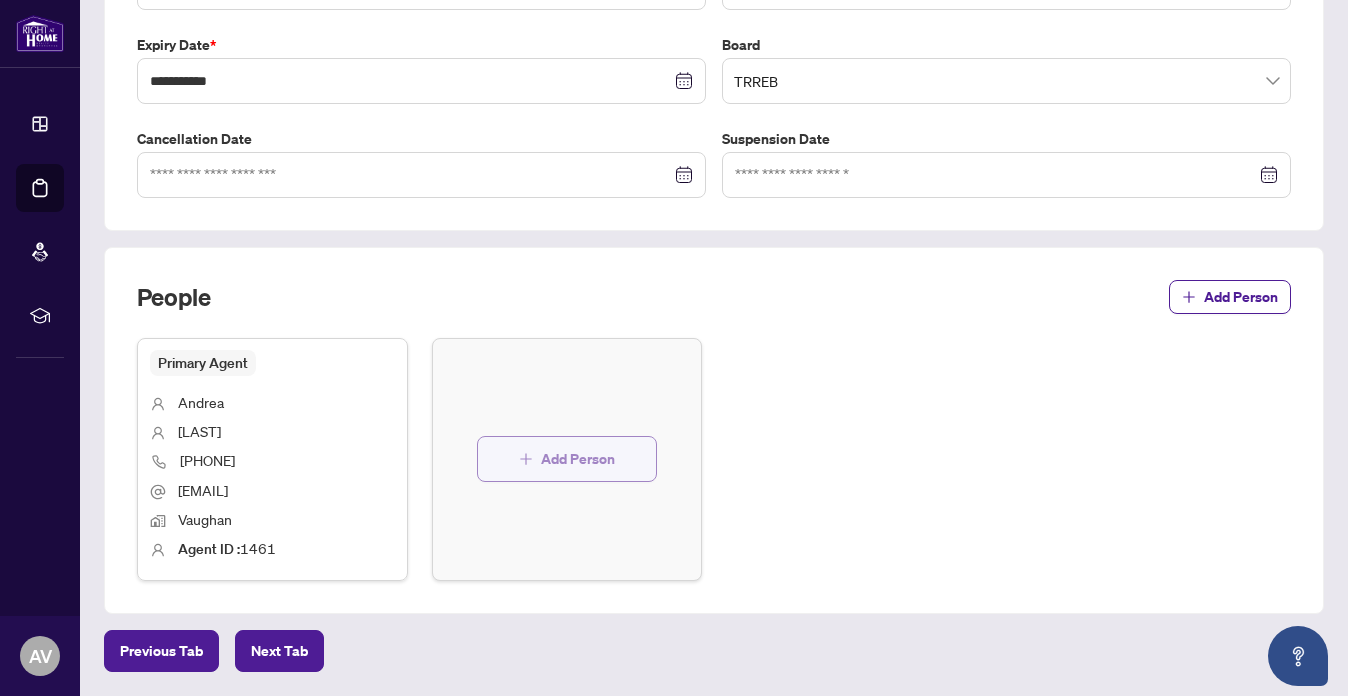 click 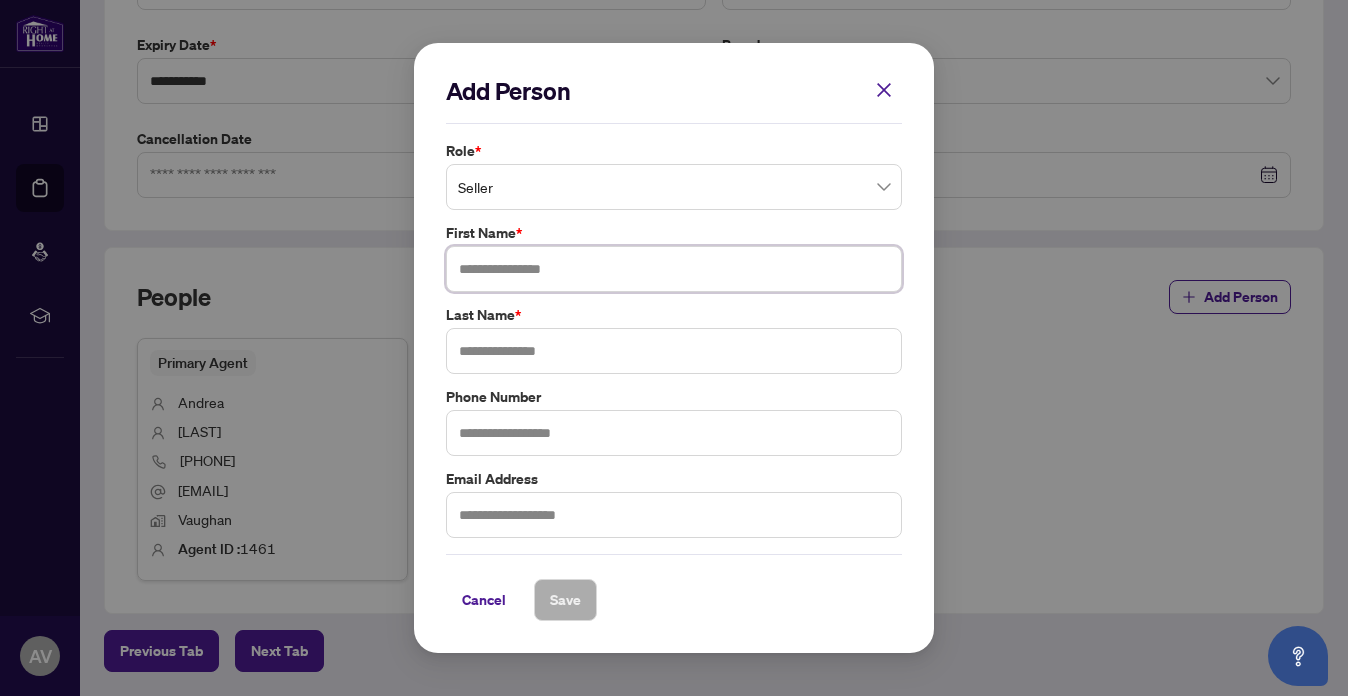 click at bounding box center [674, 269] 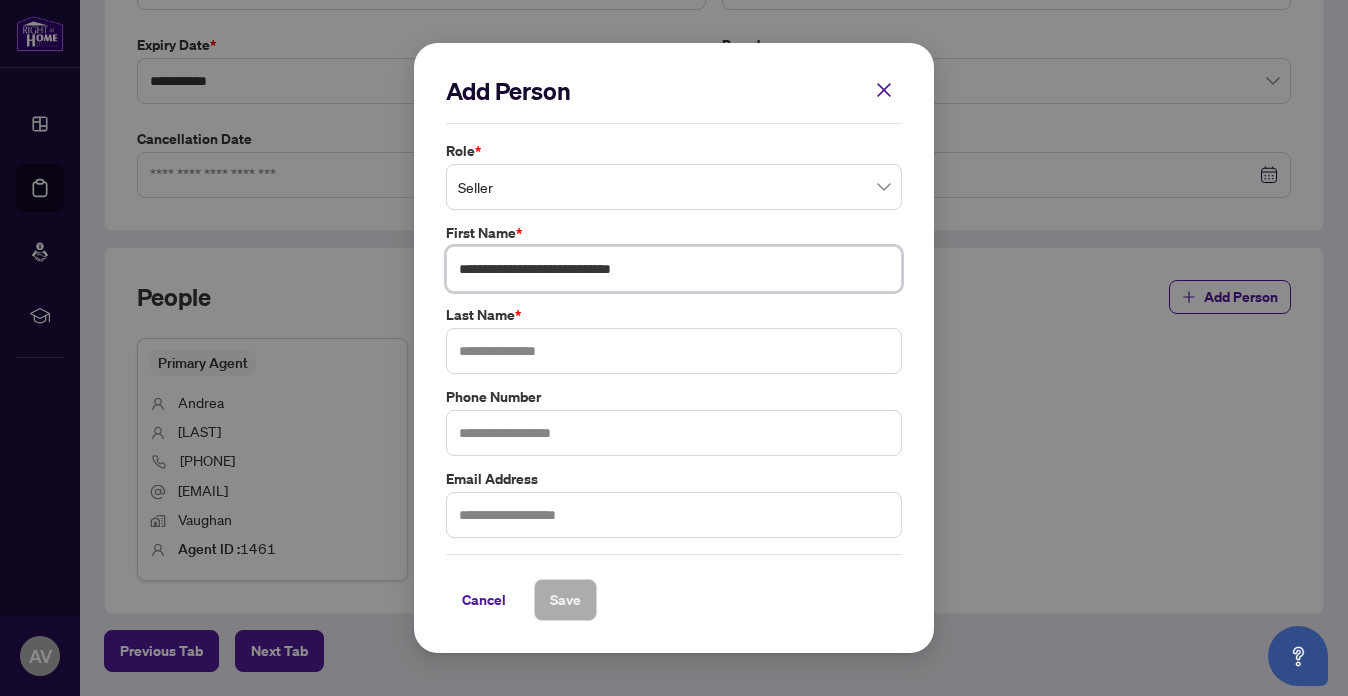 type on "**********" 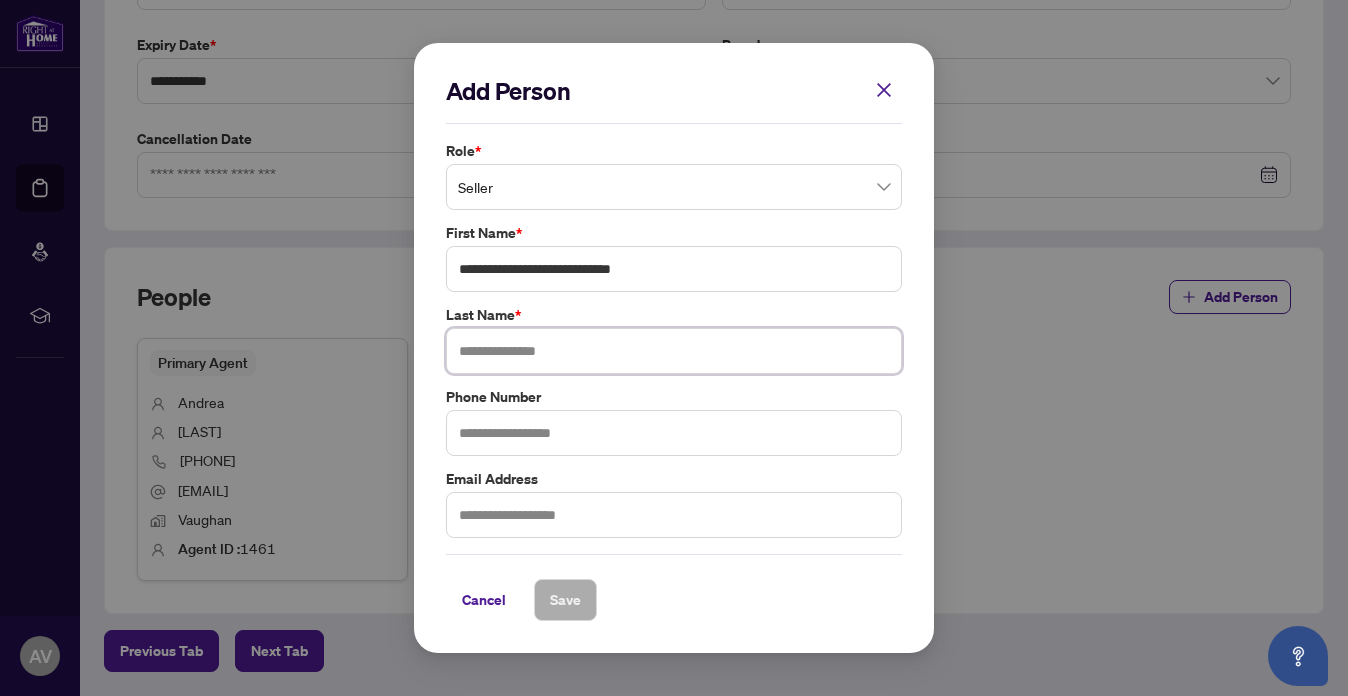 click at bounding box center (674, 351) 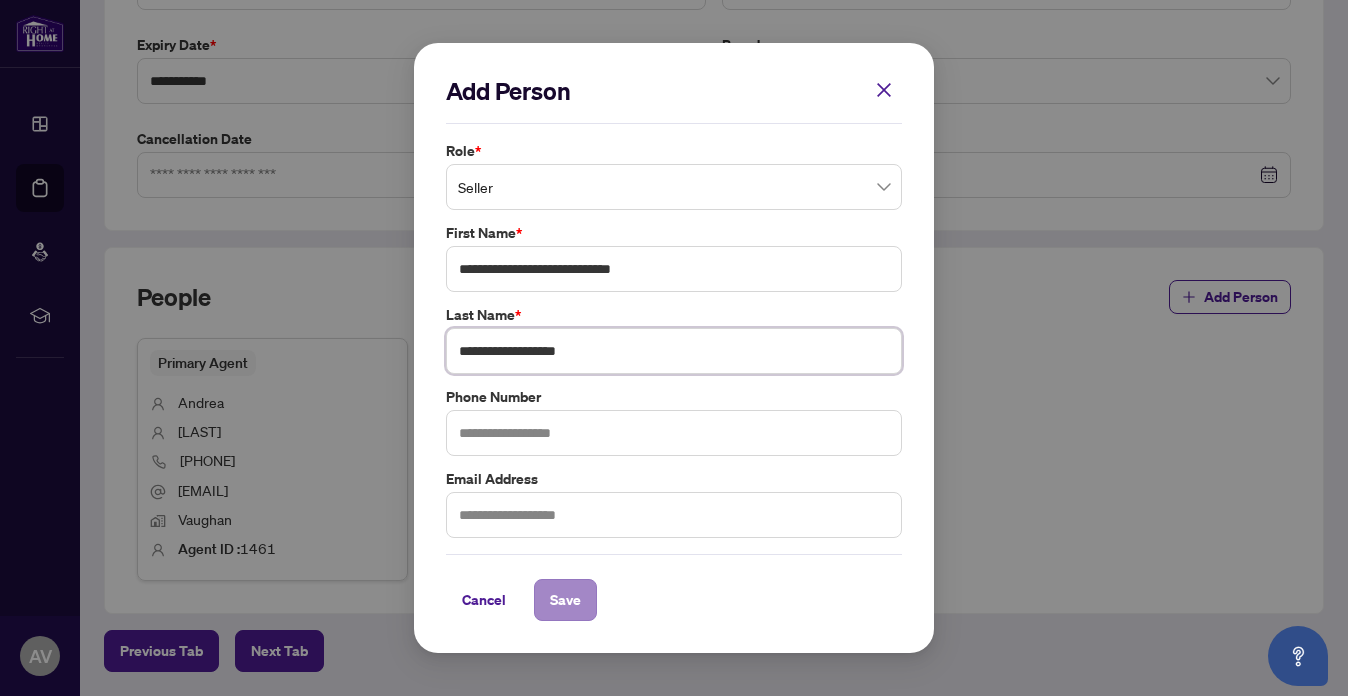 type on "**********" 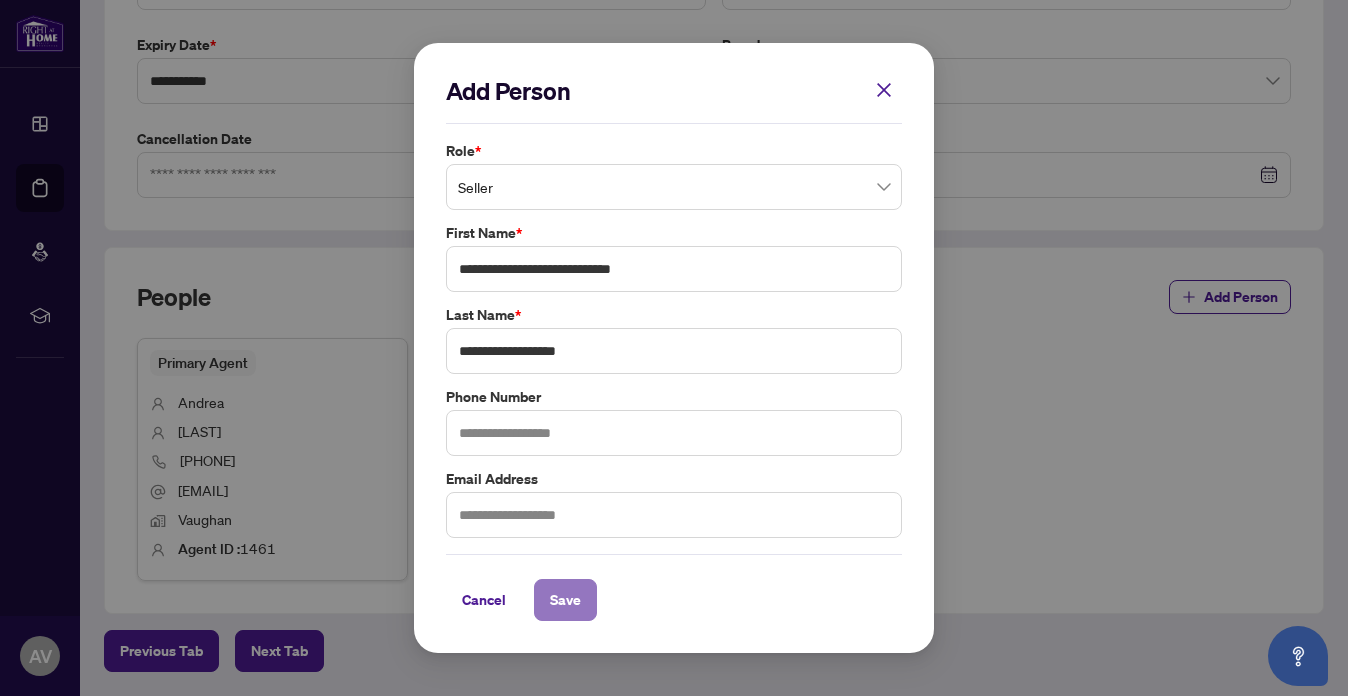 click on "Save" at bounding box center (565, 600) 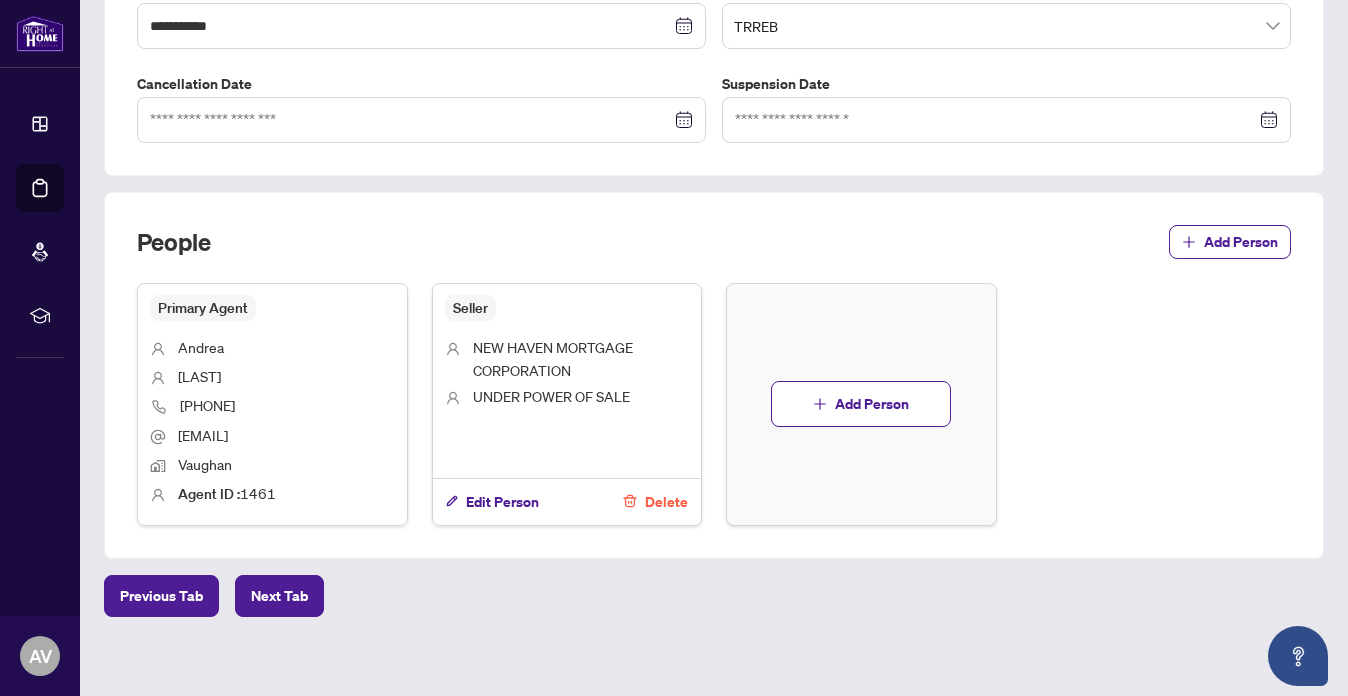 scroll, scrollTop: 584, scrollLeft: 0, axis: vertical 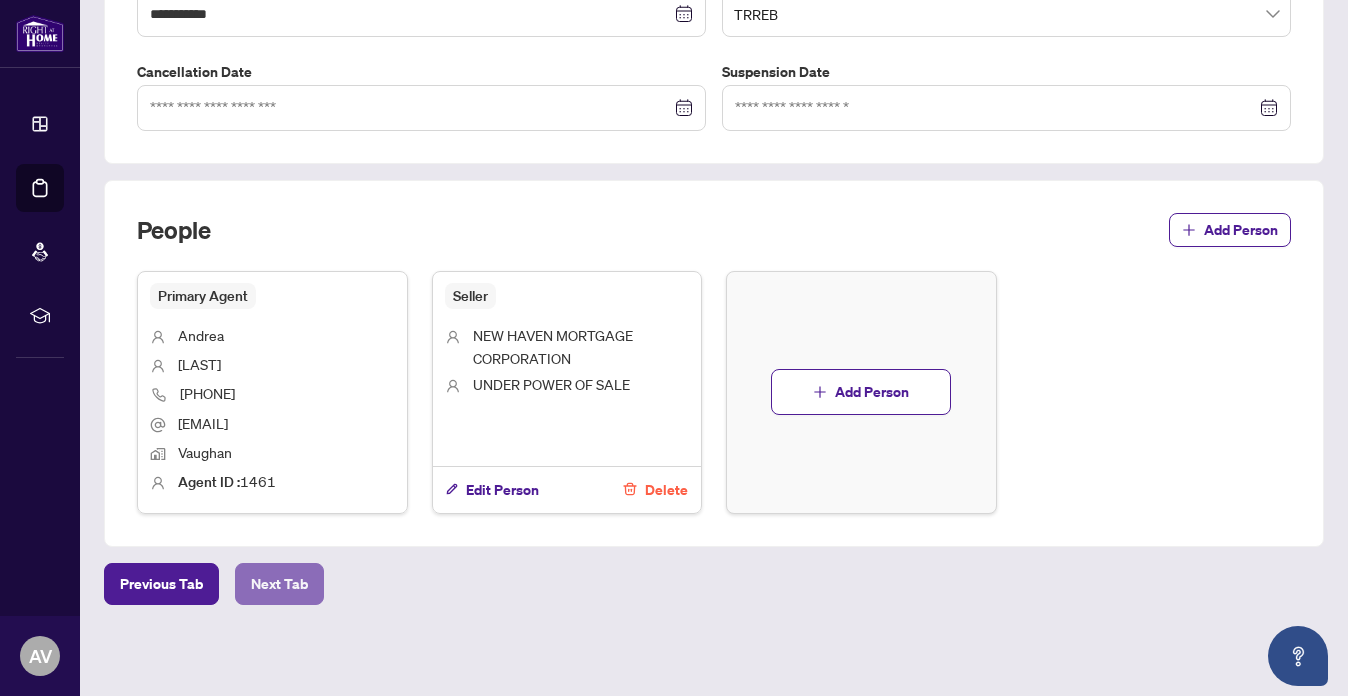 click on "Next Tab" at bounding box center (279, 584) 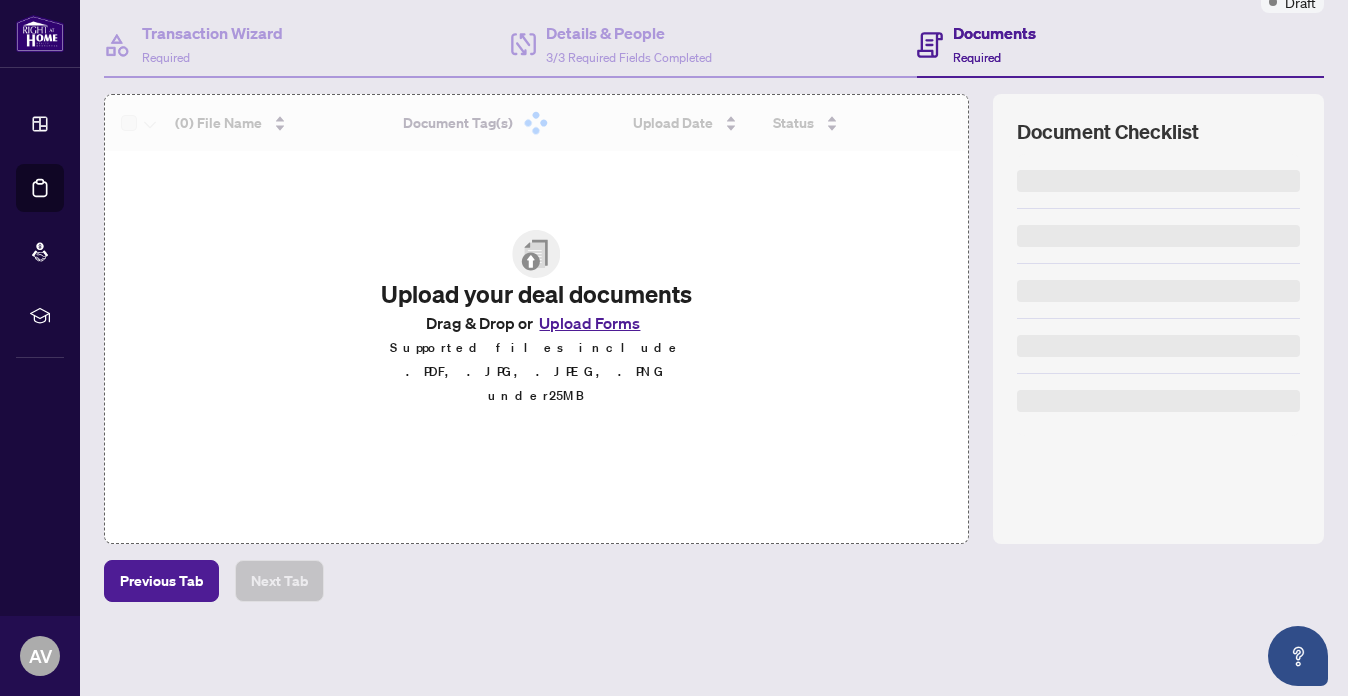scroll, scrollTop: 0, scrollLeft: 0, axis: both 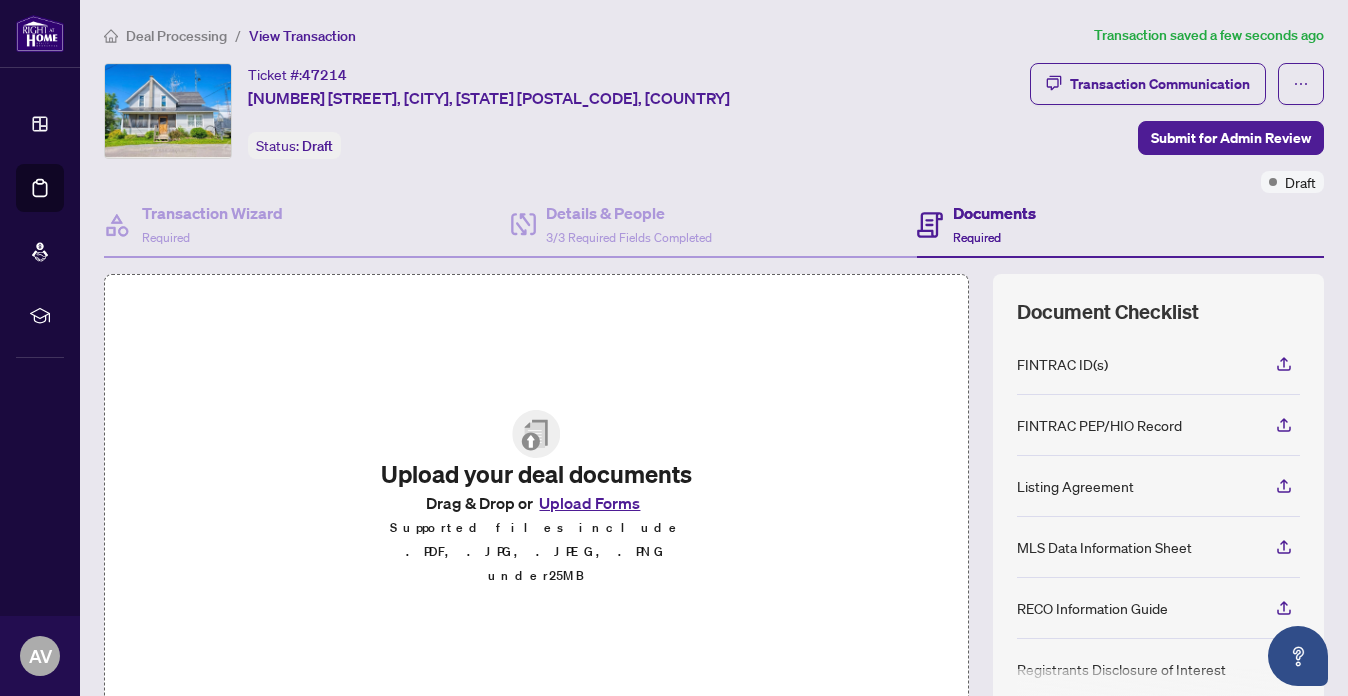 click on "Upload Forms" at bounding box center (589, 503) 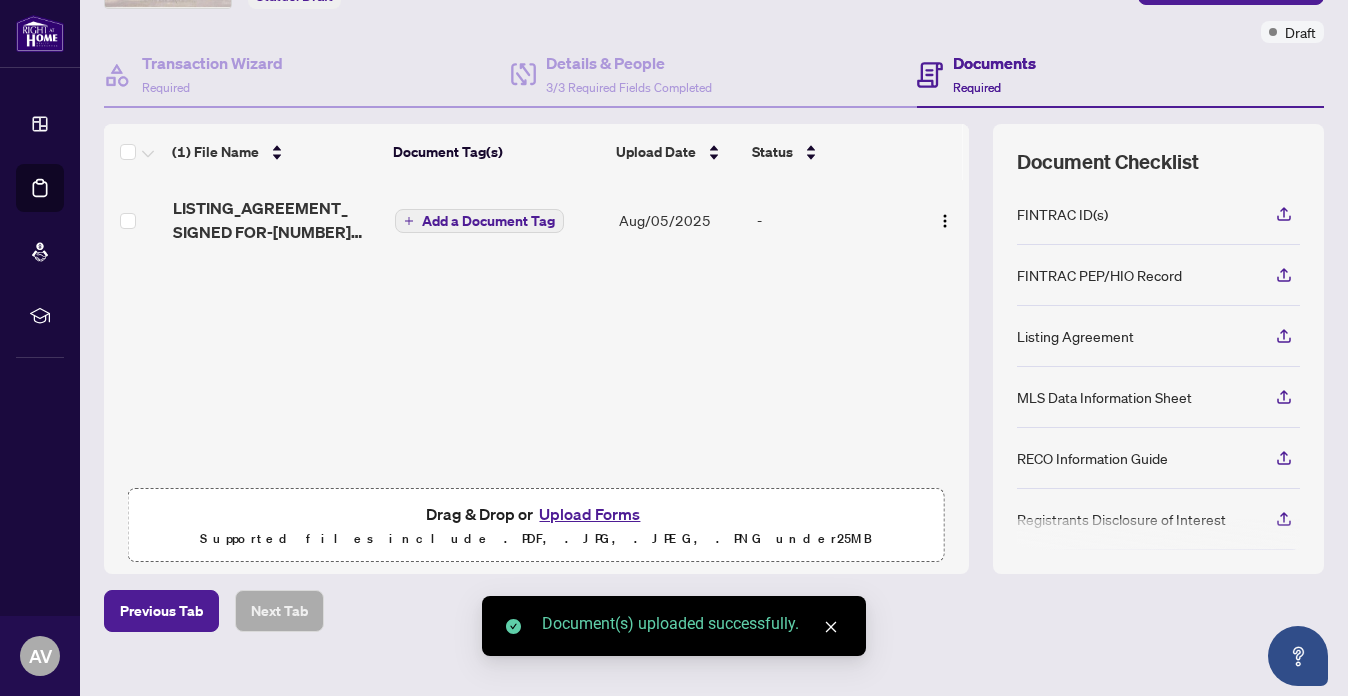 scroll, scrollTop: 178, scrollLeft: 0, axis: vertical 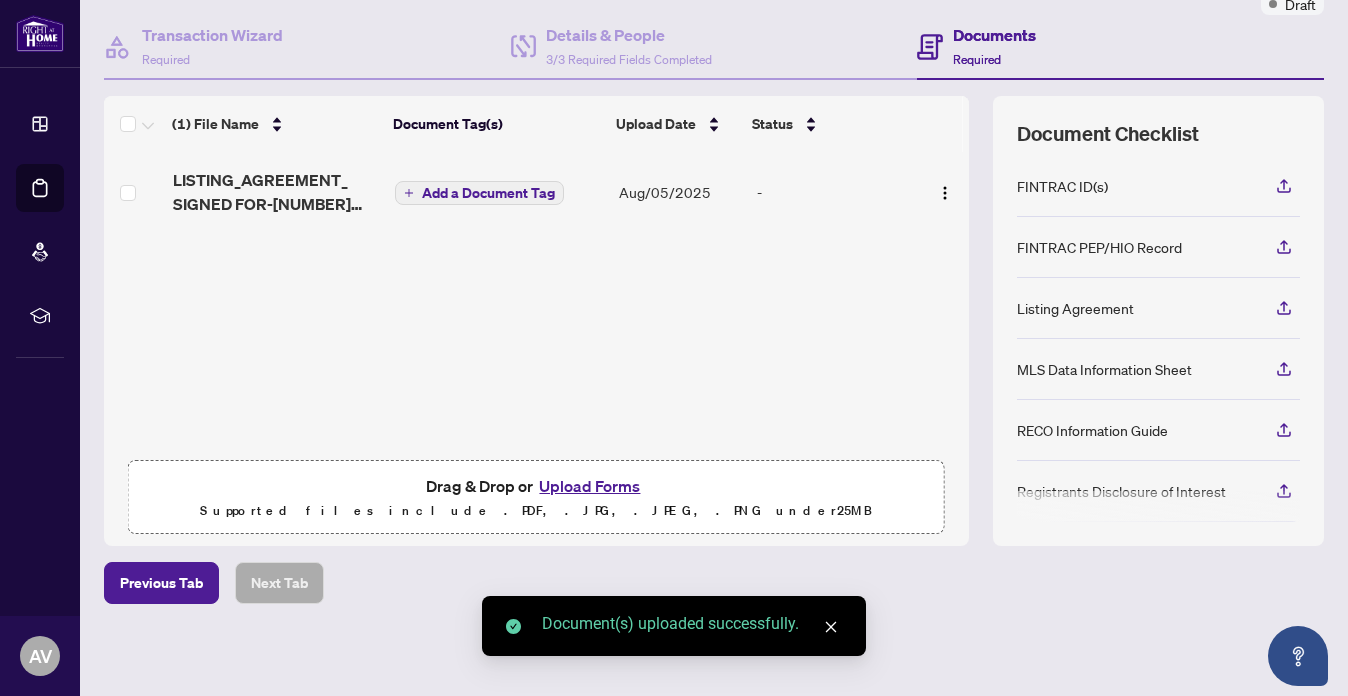 click on "Upload Forms" at bounding box center [589, 486] 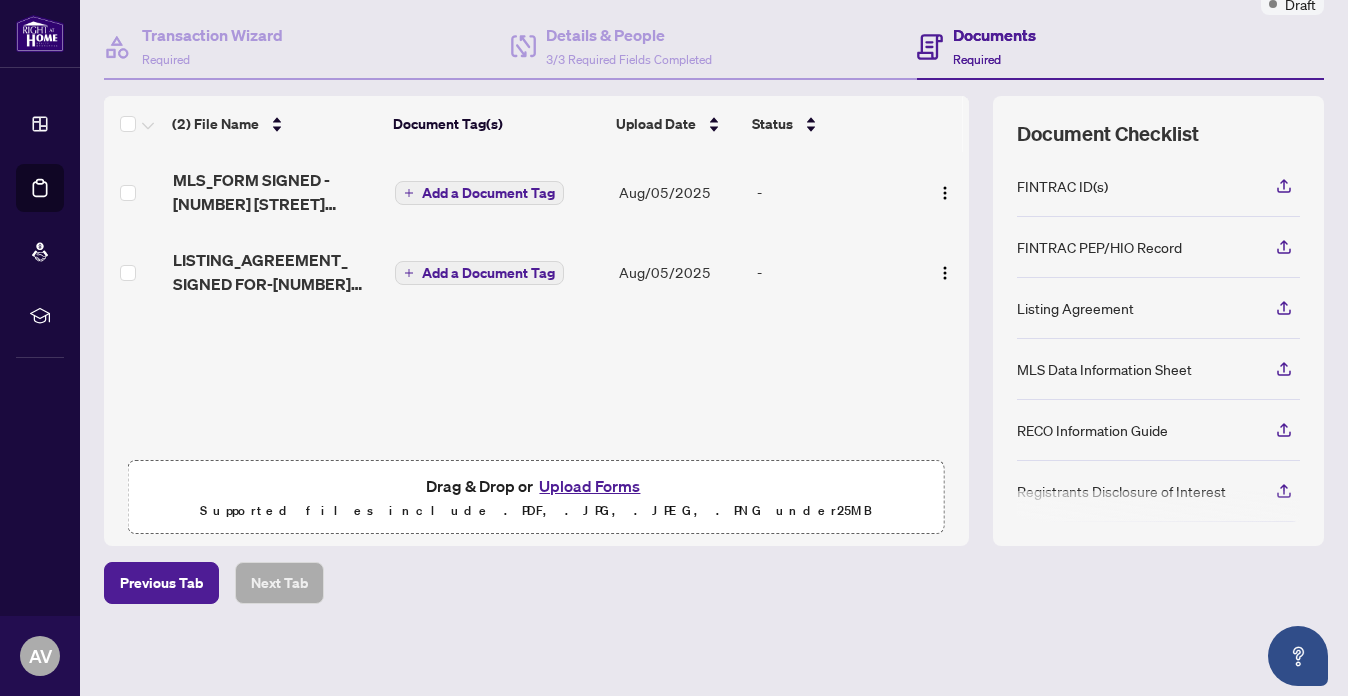 click on "Upload Forms" at bounding box center [589, 486] 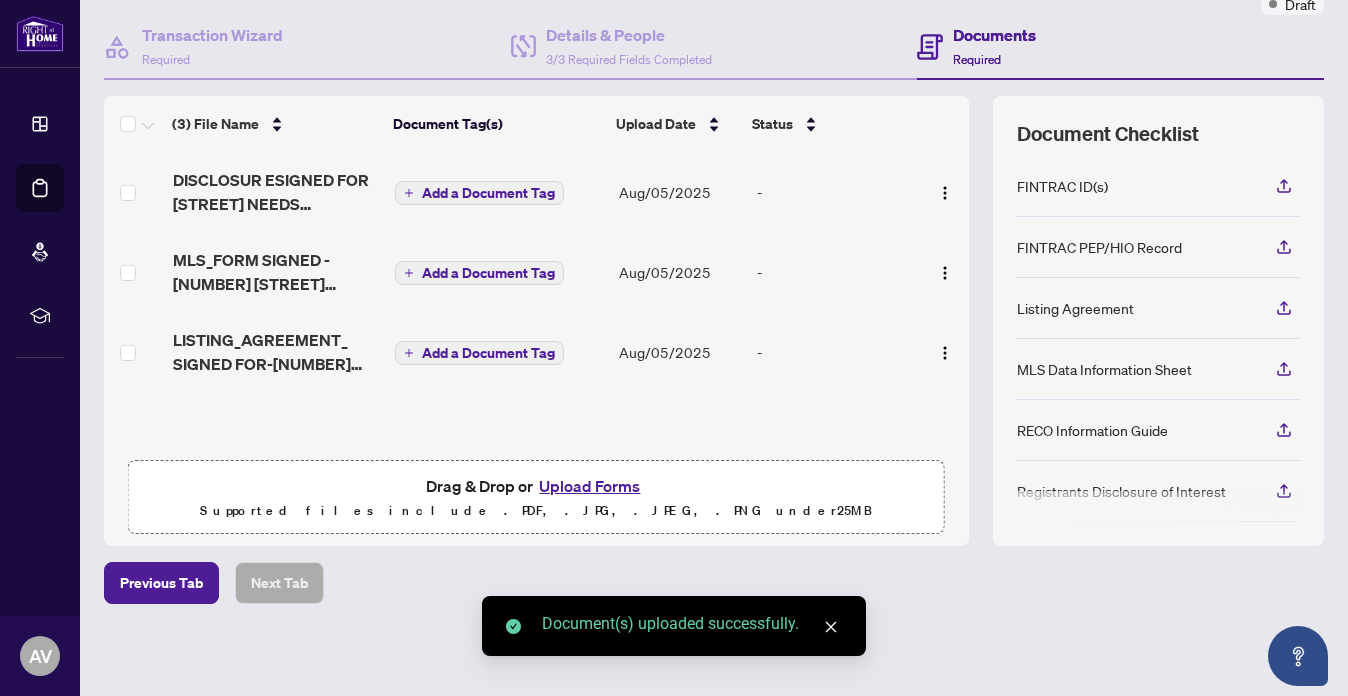 click on "Upload Forms" at bounding box center [589, 486] 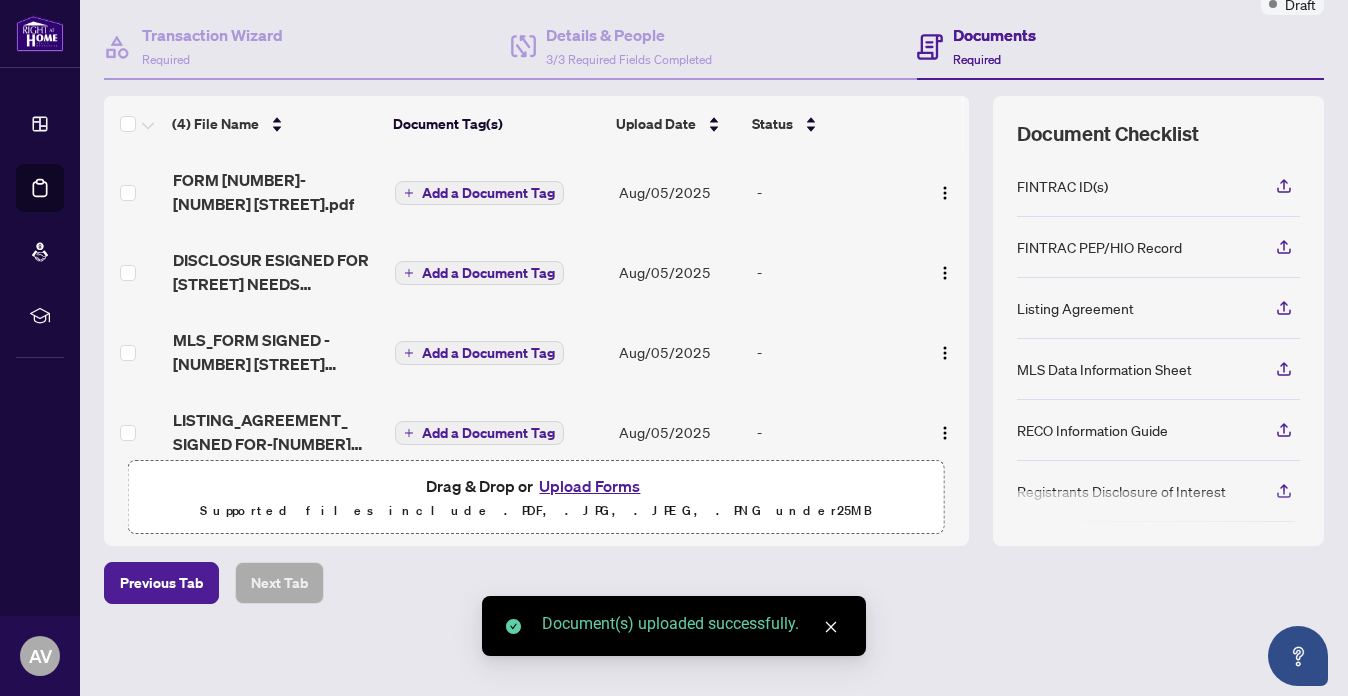 click on "Upload Forms" at bounding box center [589, 486] 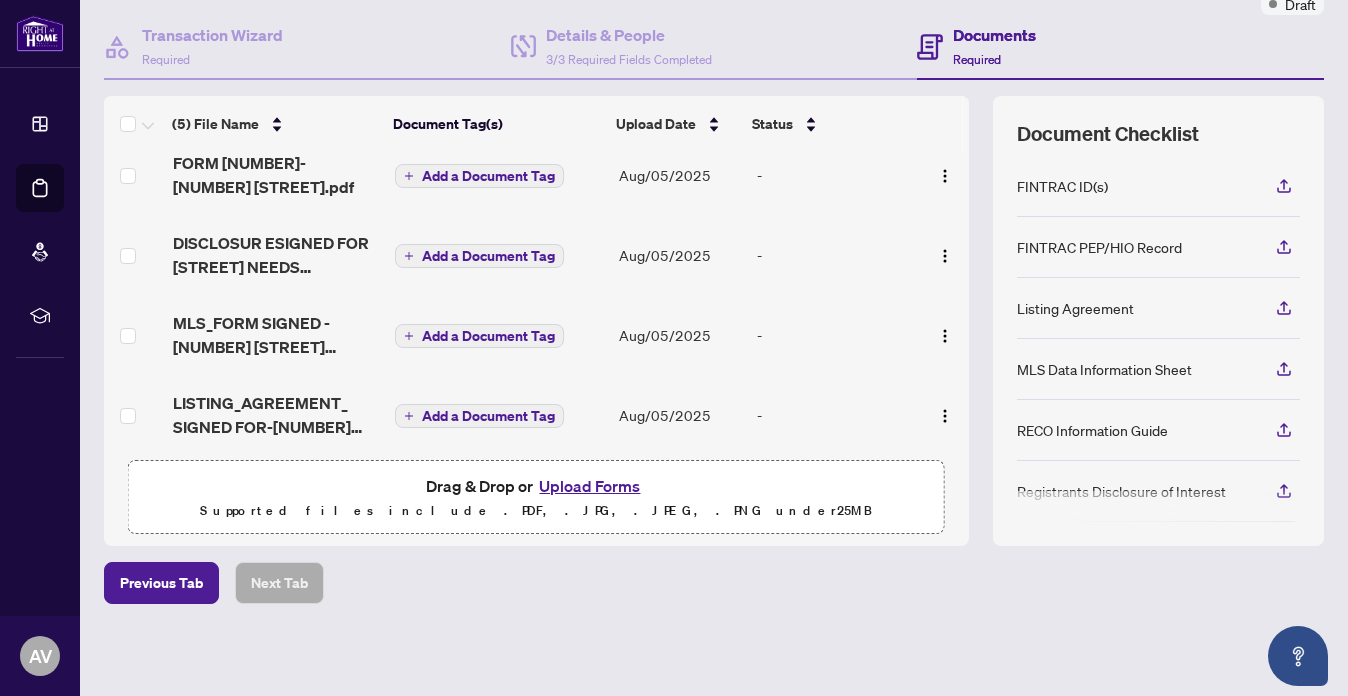 scroll, scrollTop: 109, scrollLeft: 0, axis: vertical 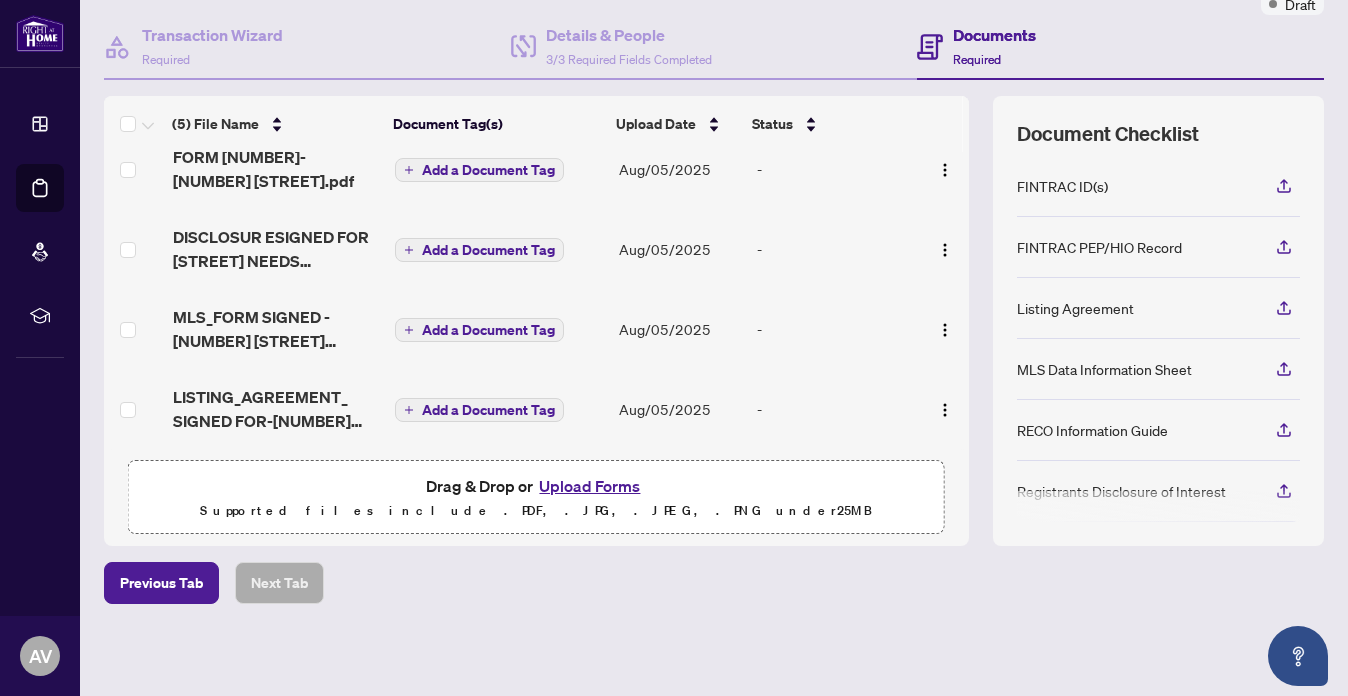 click on "Upload Forms" at bounding box center [589, 486] 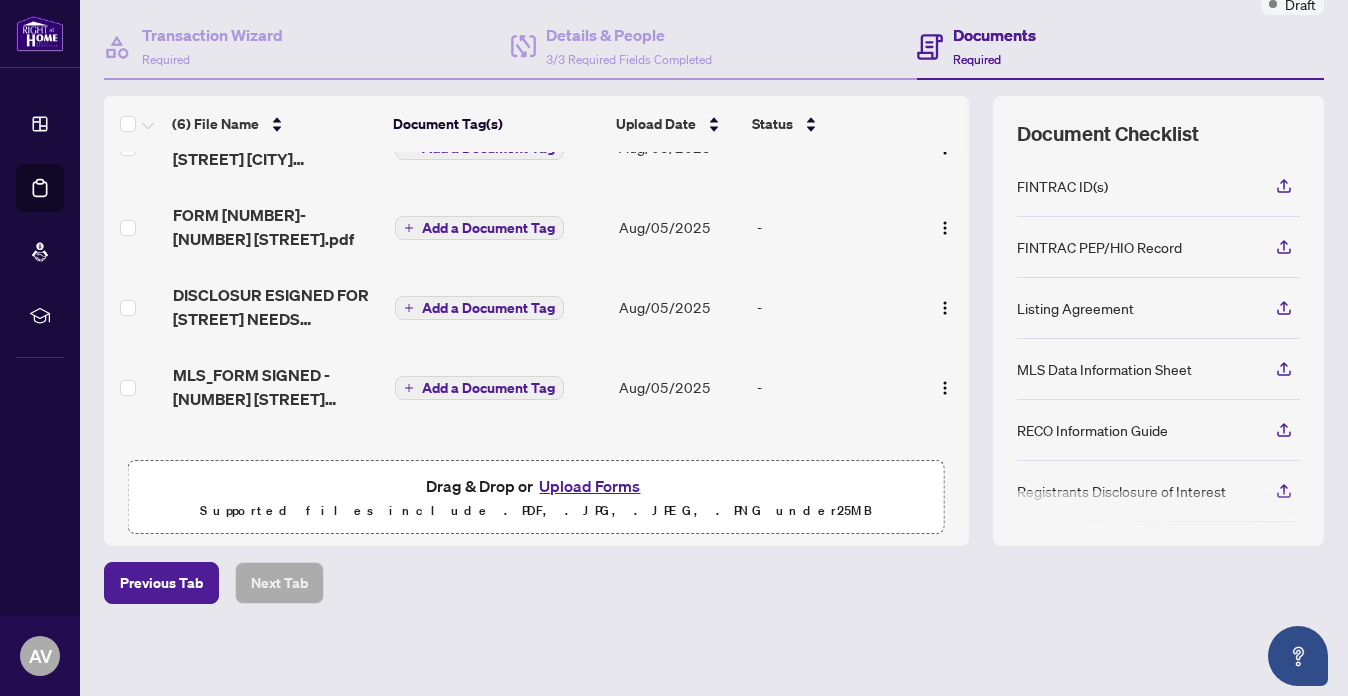 scroll, scrollTop: 0, scrollLeft: 0, axis: both 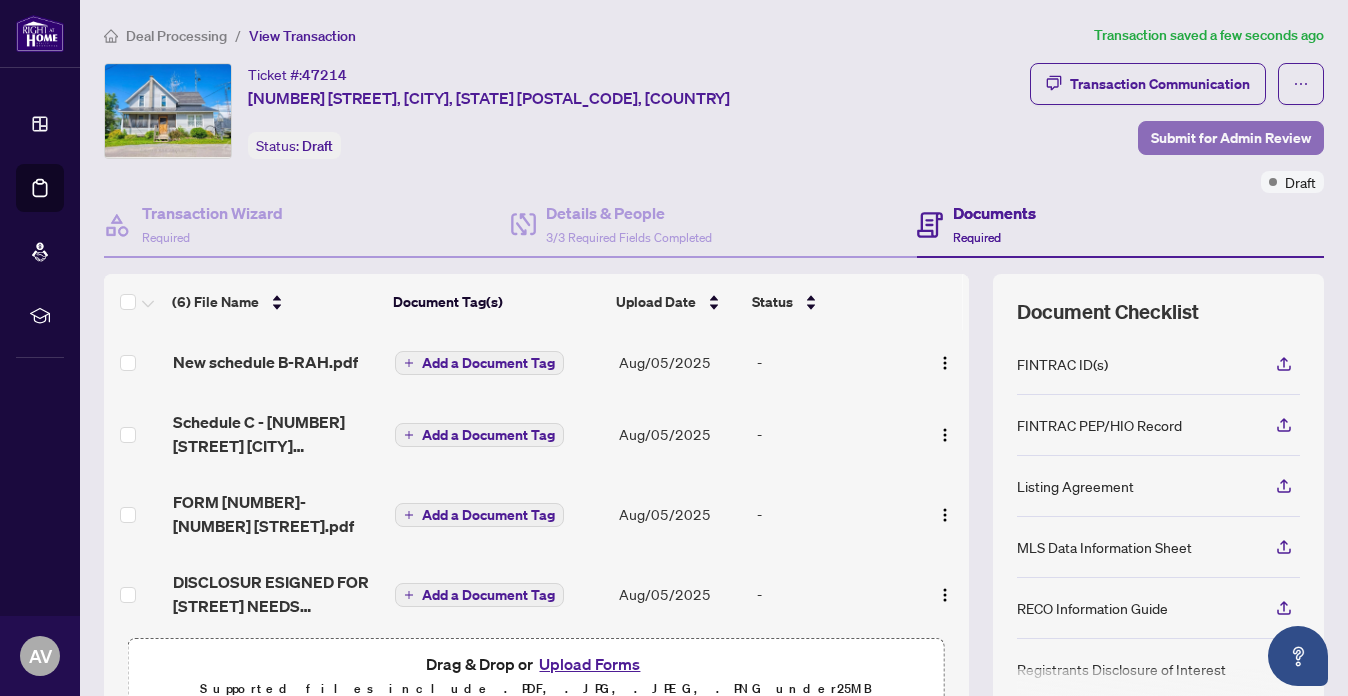 click on "Submit for Admin Review" at bounding box center (1231, 138) 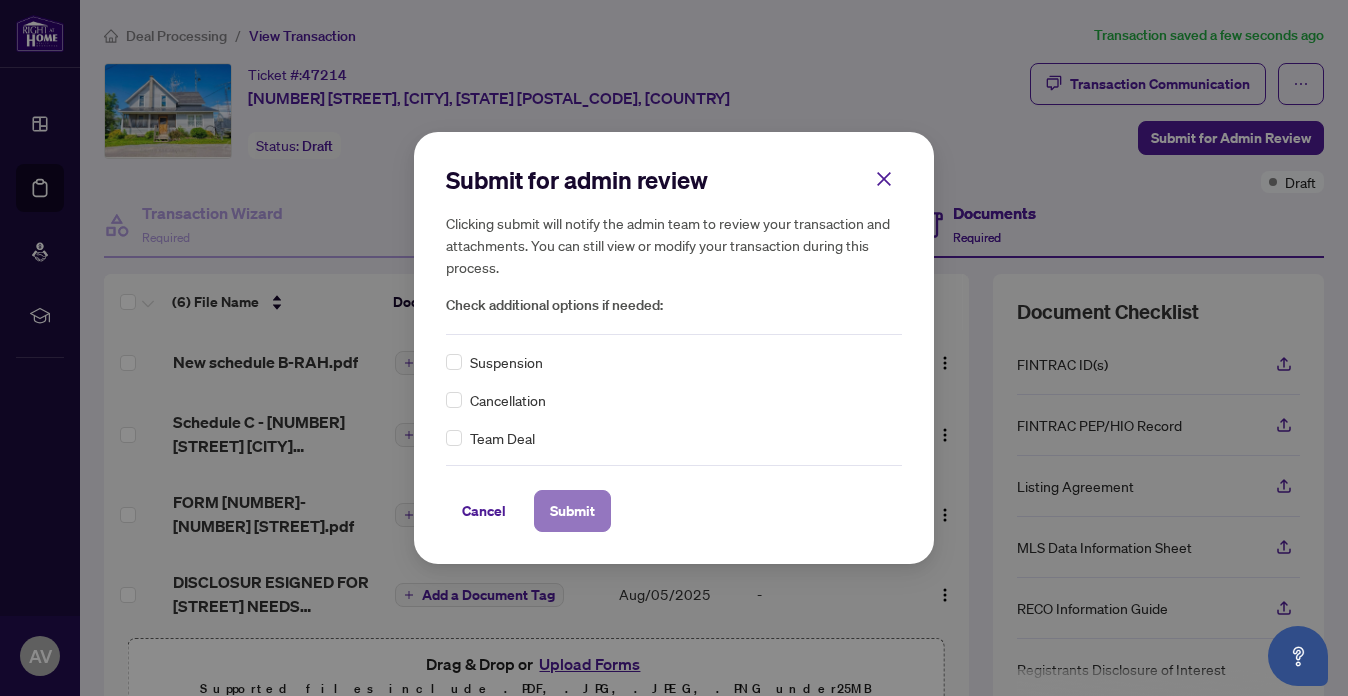 click on "Submit" at bounding box center [572, 511] 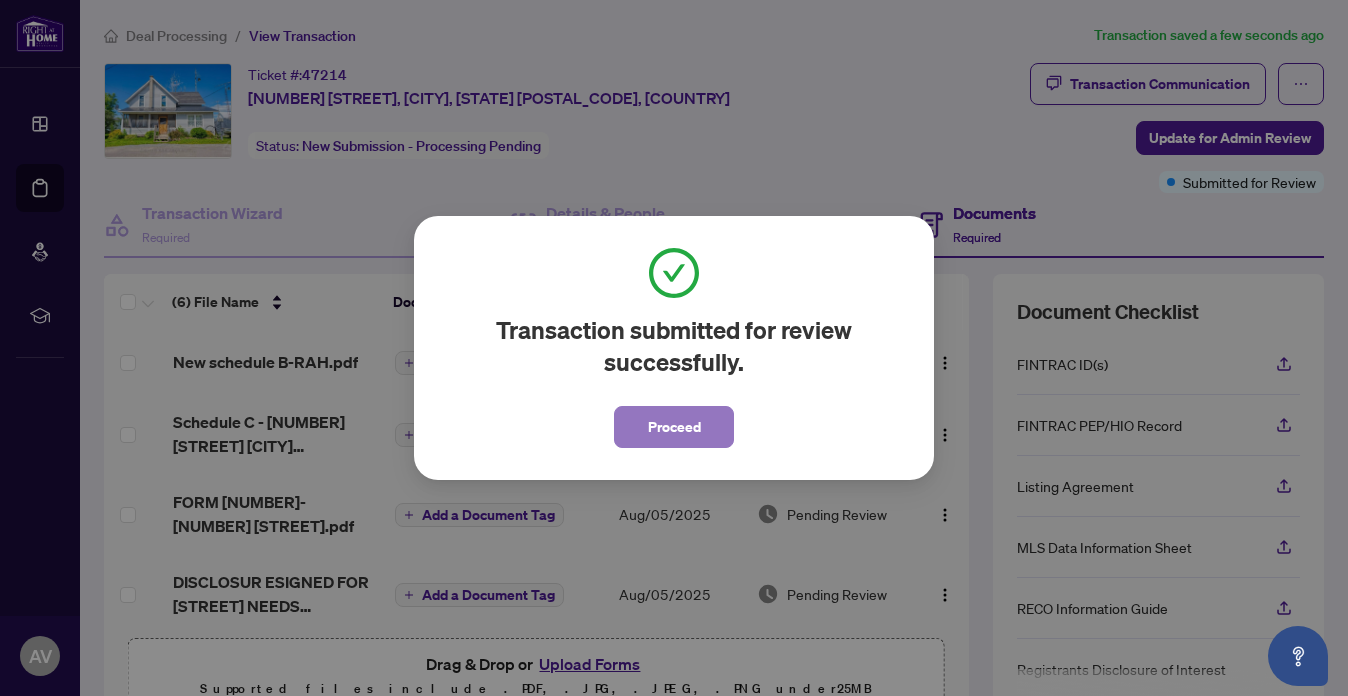 click on "Proceed" at bounding box center (674, 427) 